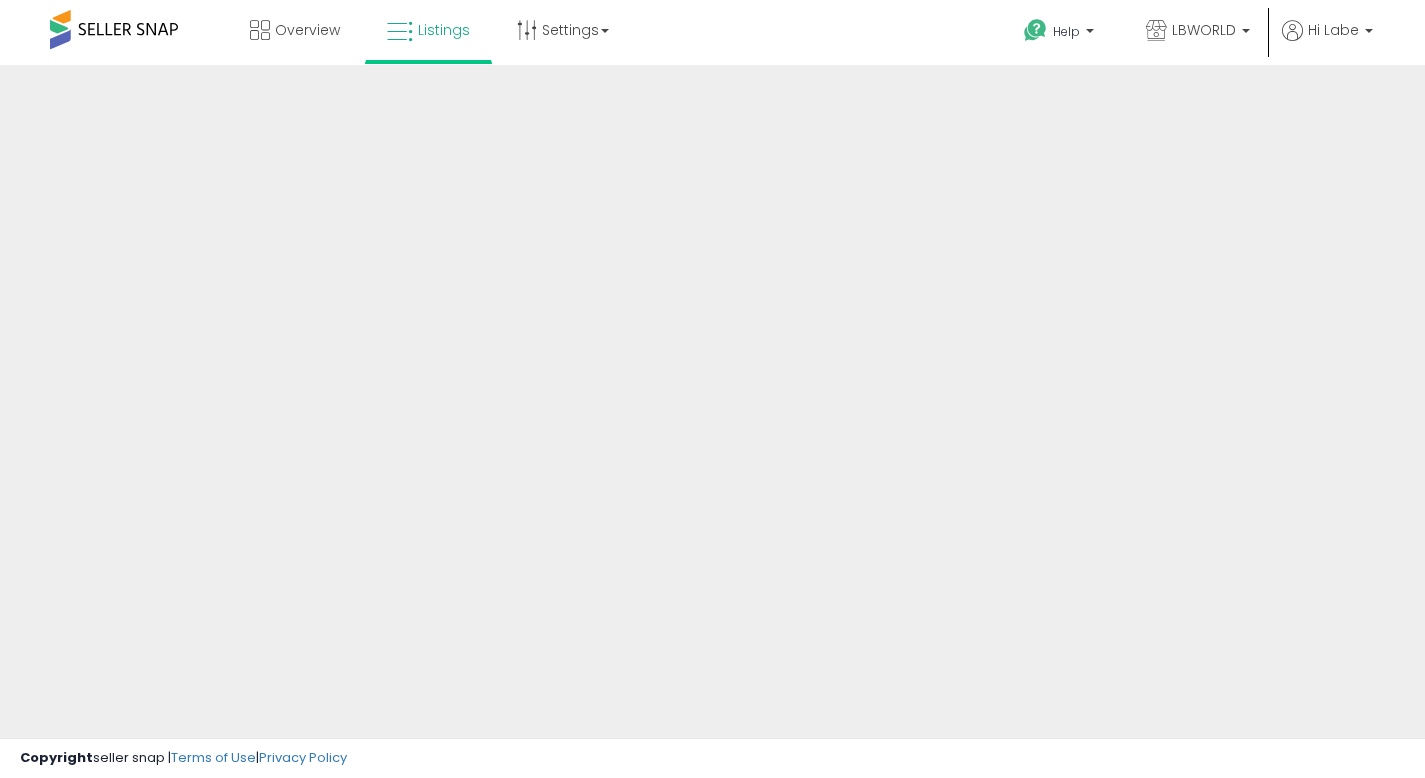 scroll, scrollTop: 0, scrollLeft: 0, axis: both 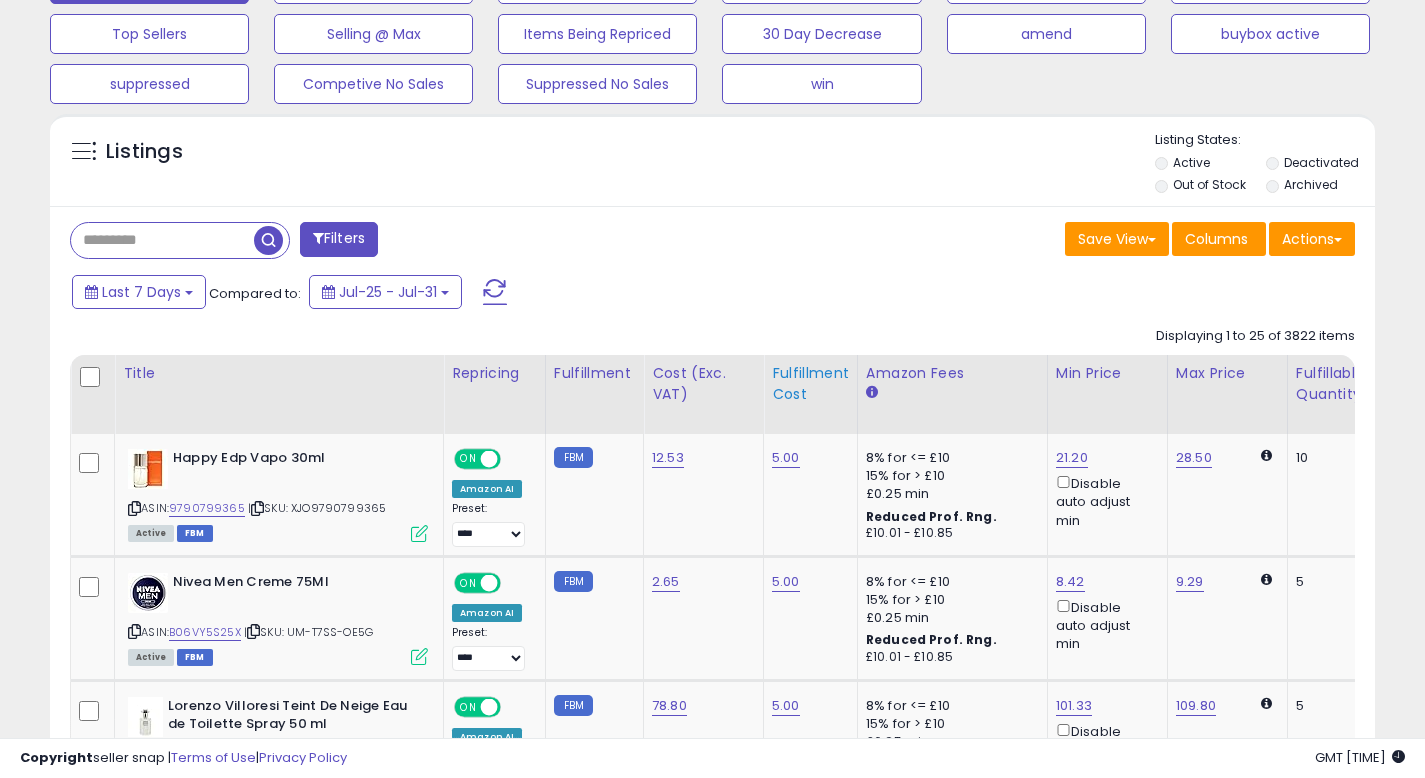 click on "Fulfillment Cost" at bounding box center [810, 384] 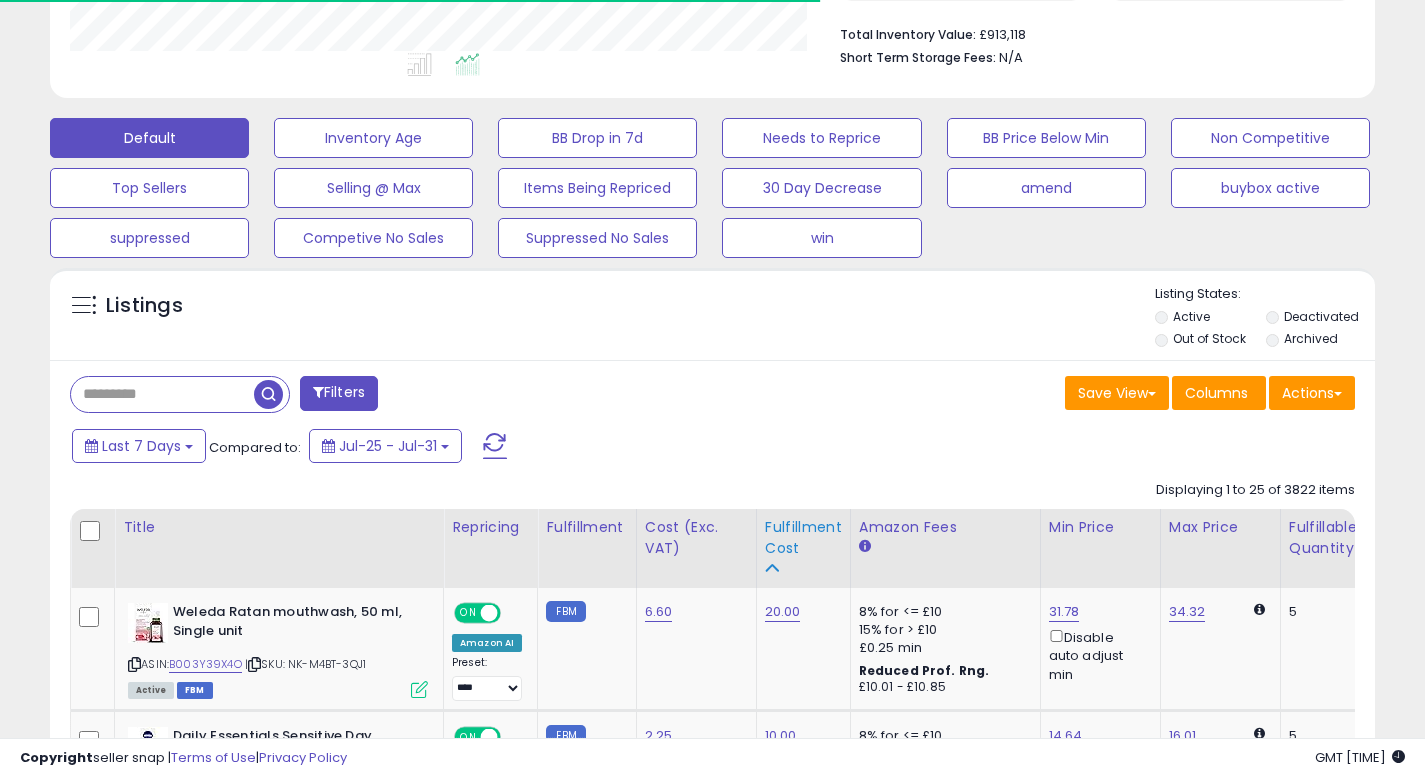 scroll, scrollTop: 666, scrollLeft: 0, axis: vertical 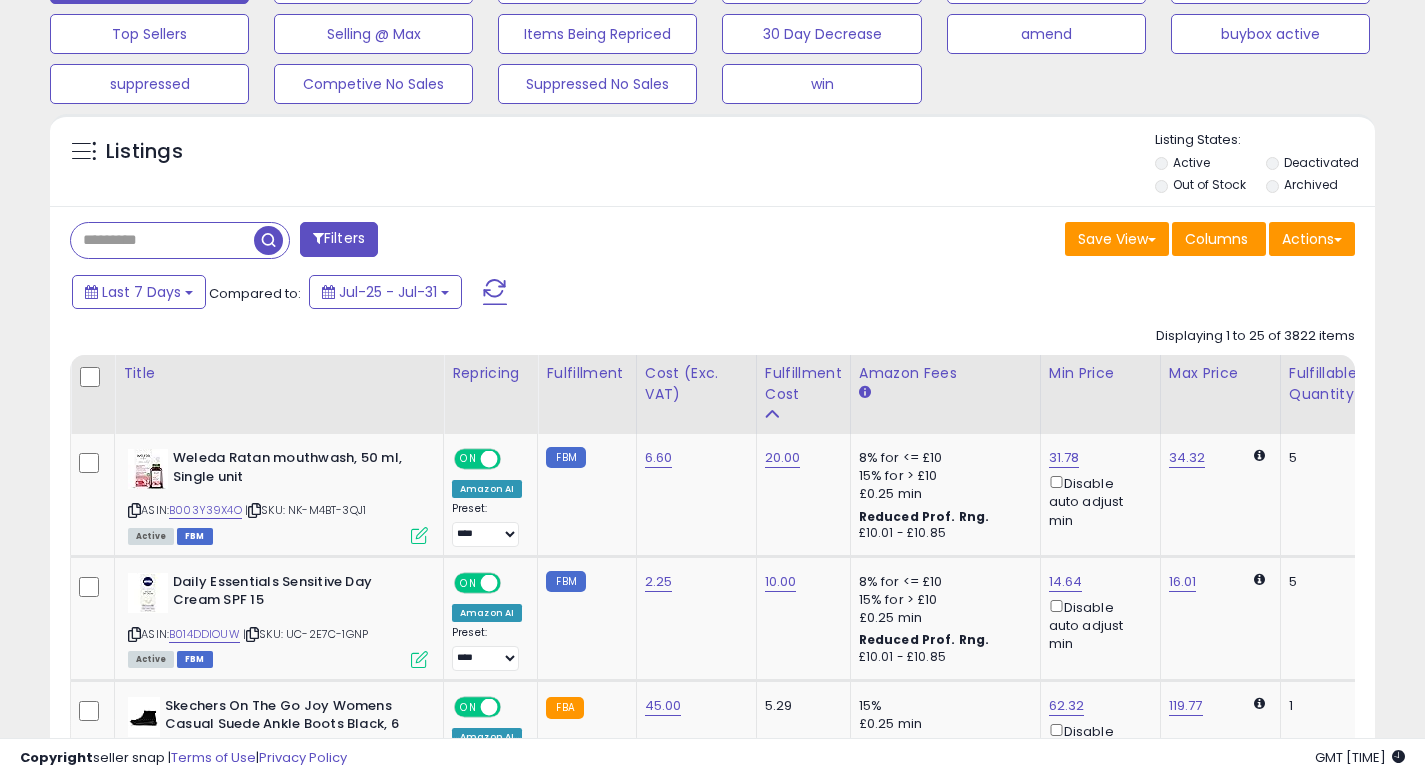 click on "Last 7 Days
Compared to:
Jul-25 - Jul-31" at bounding box center (549, 294) 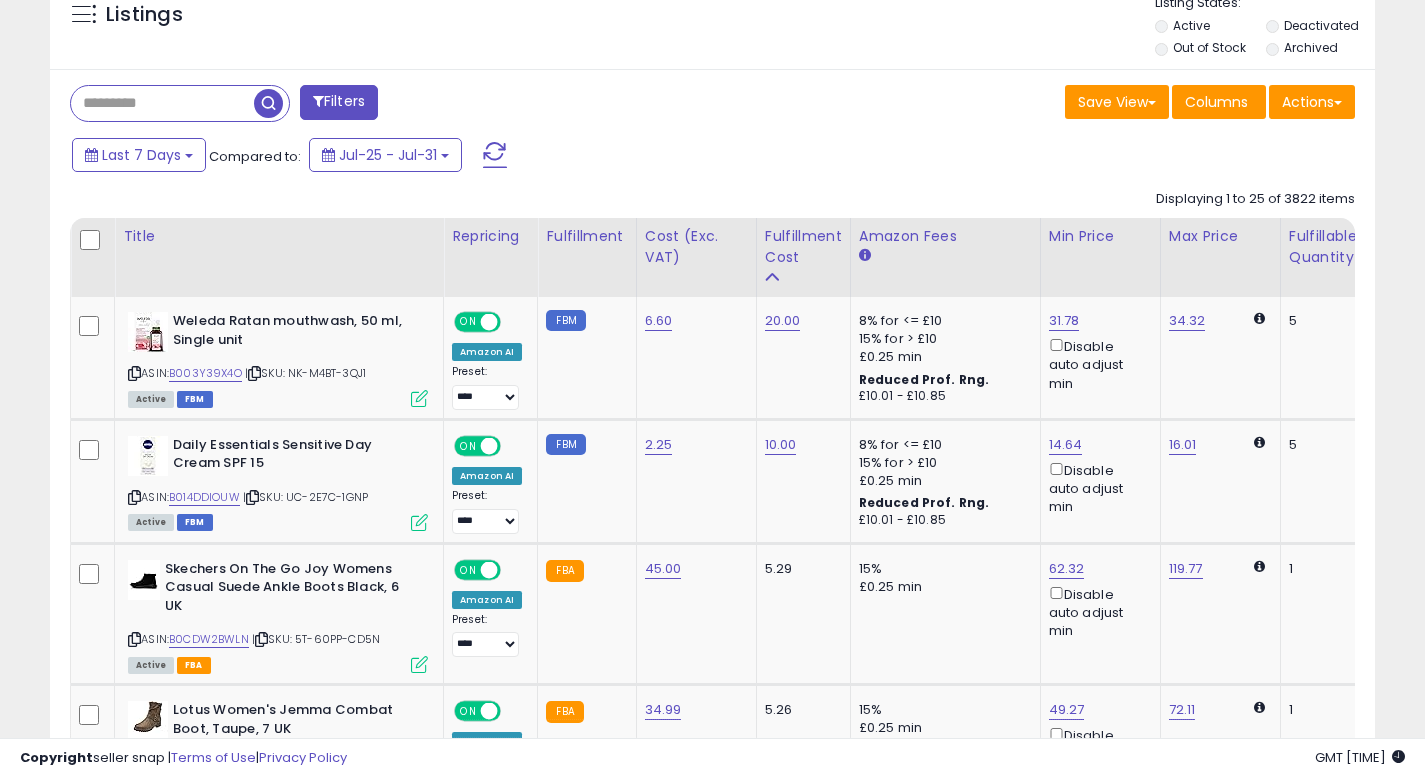 scroll, scrollTop: 826, scrollLeft: 0, axis: vertical 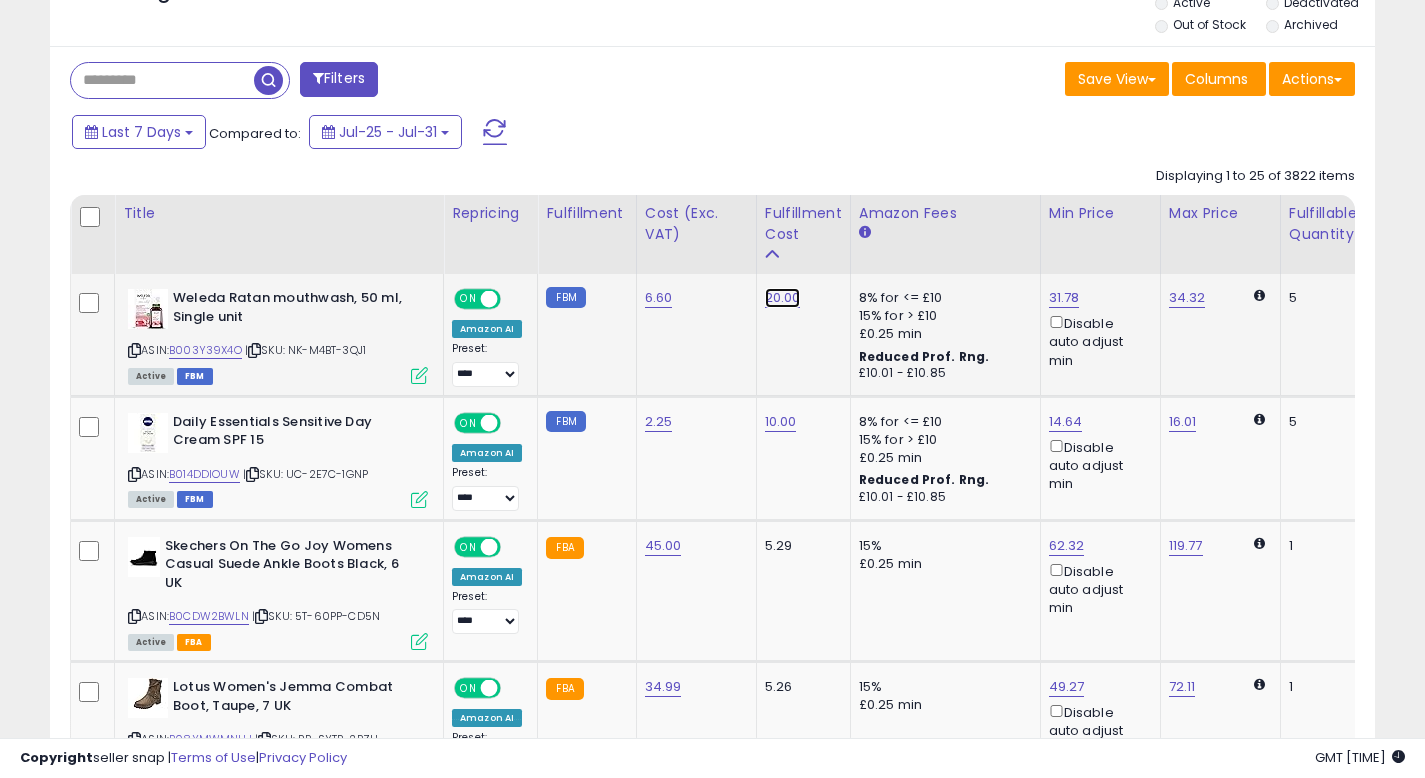 click on "20.00" at bounding box center (783, 298) 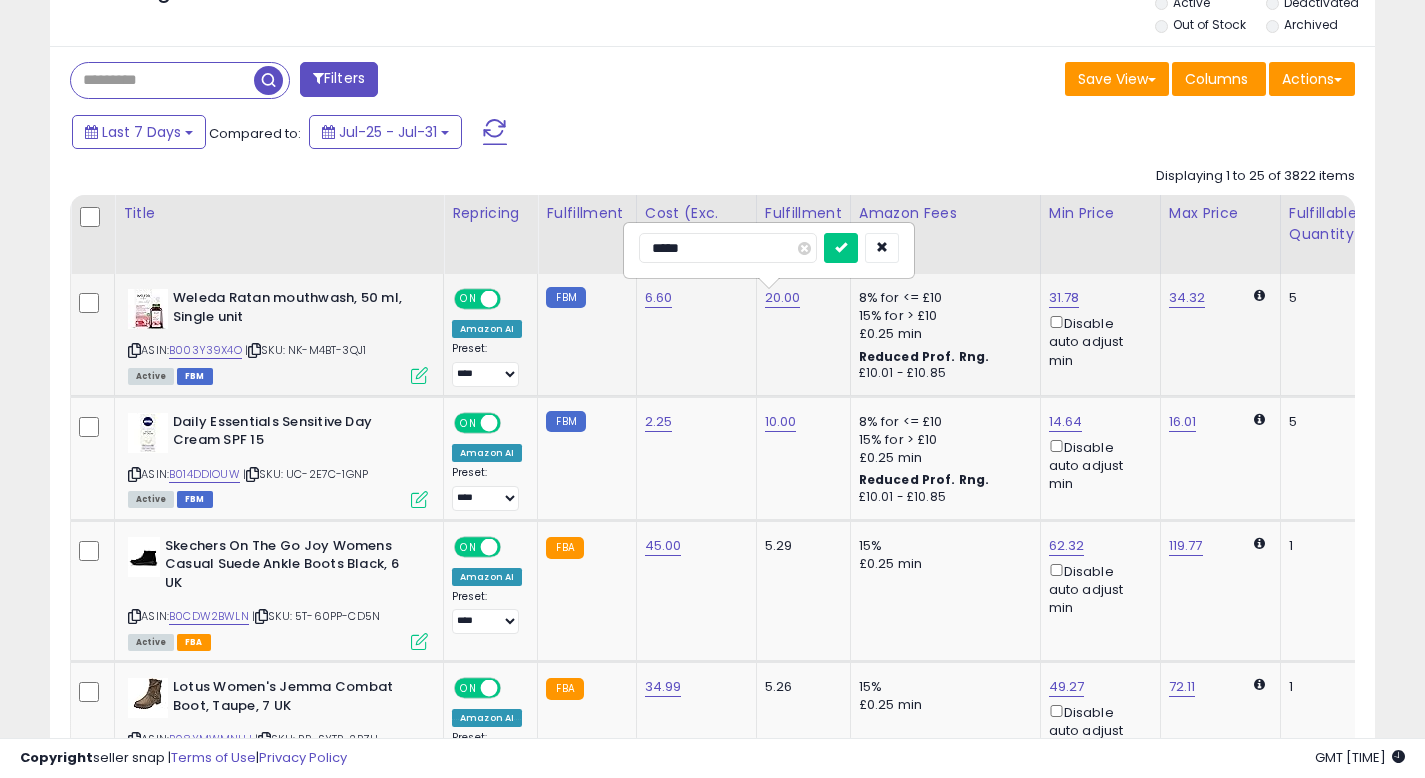 click on "*****" at bounding box center [728, 248] 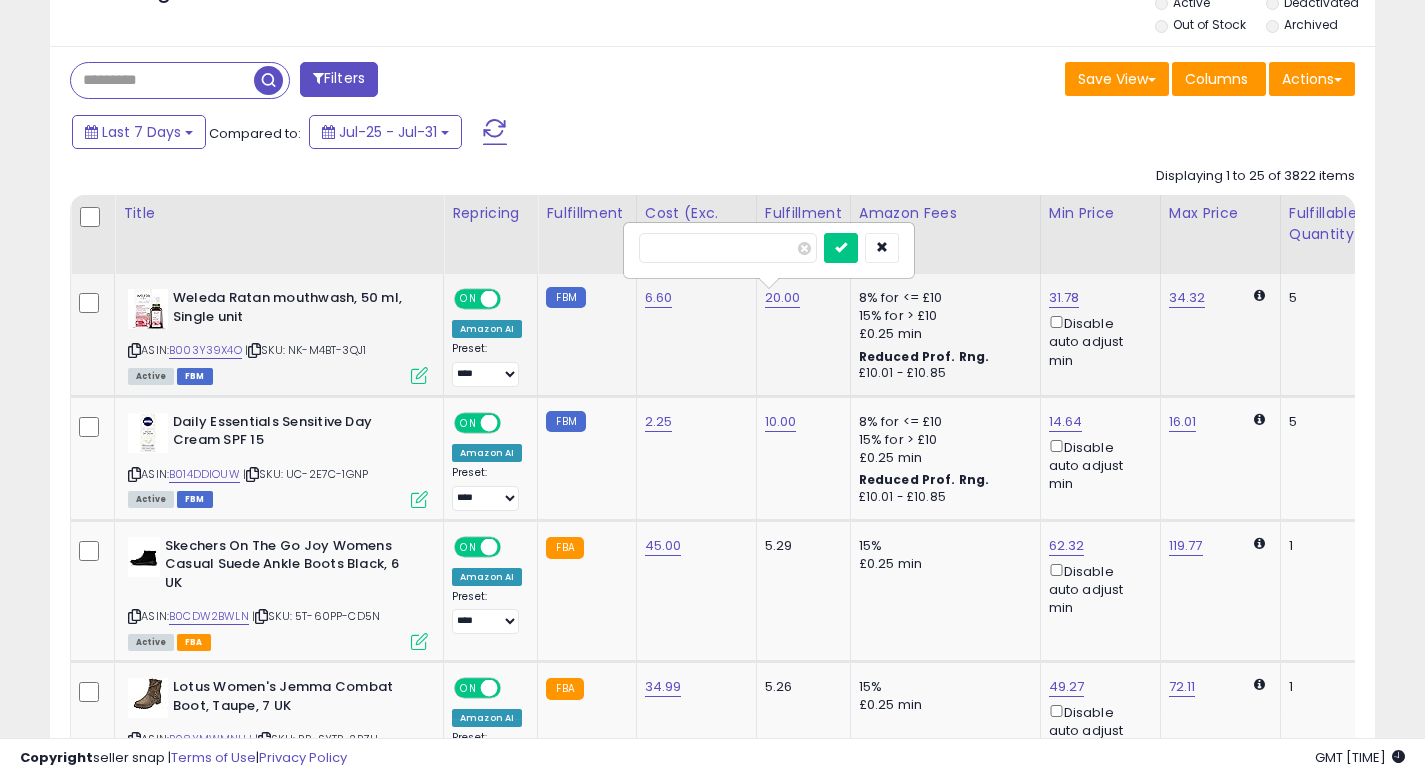 type on "*" 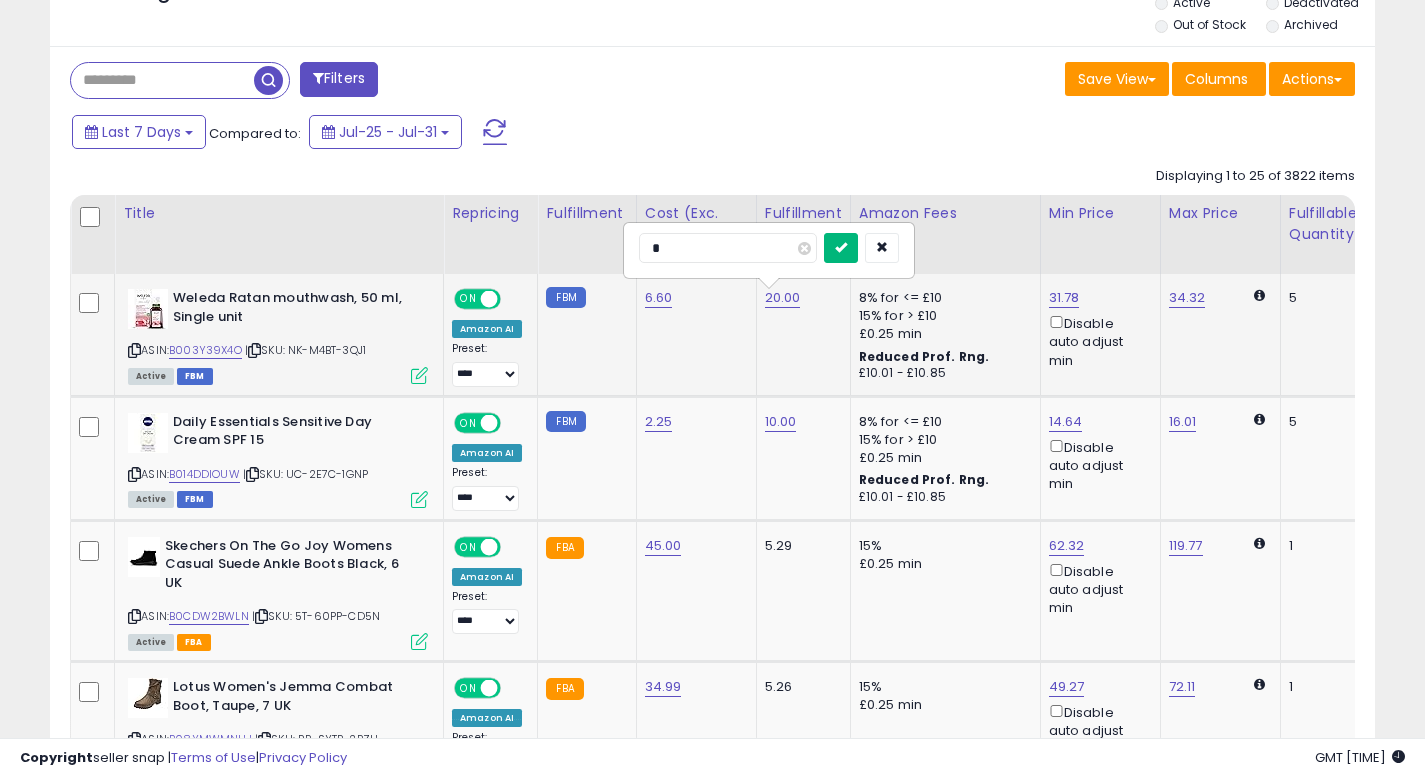 click at bounding box center (841, 247) 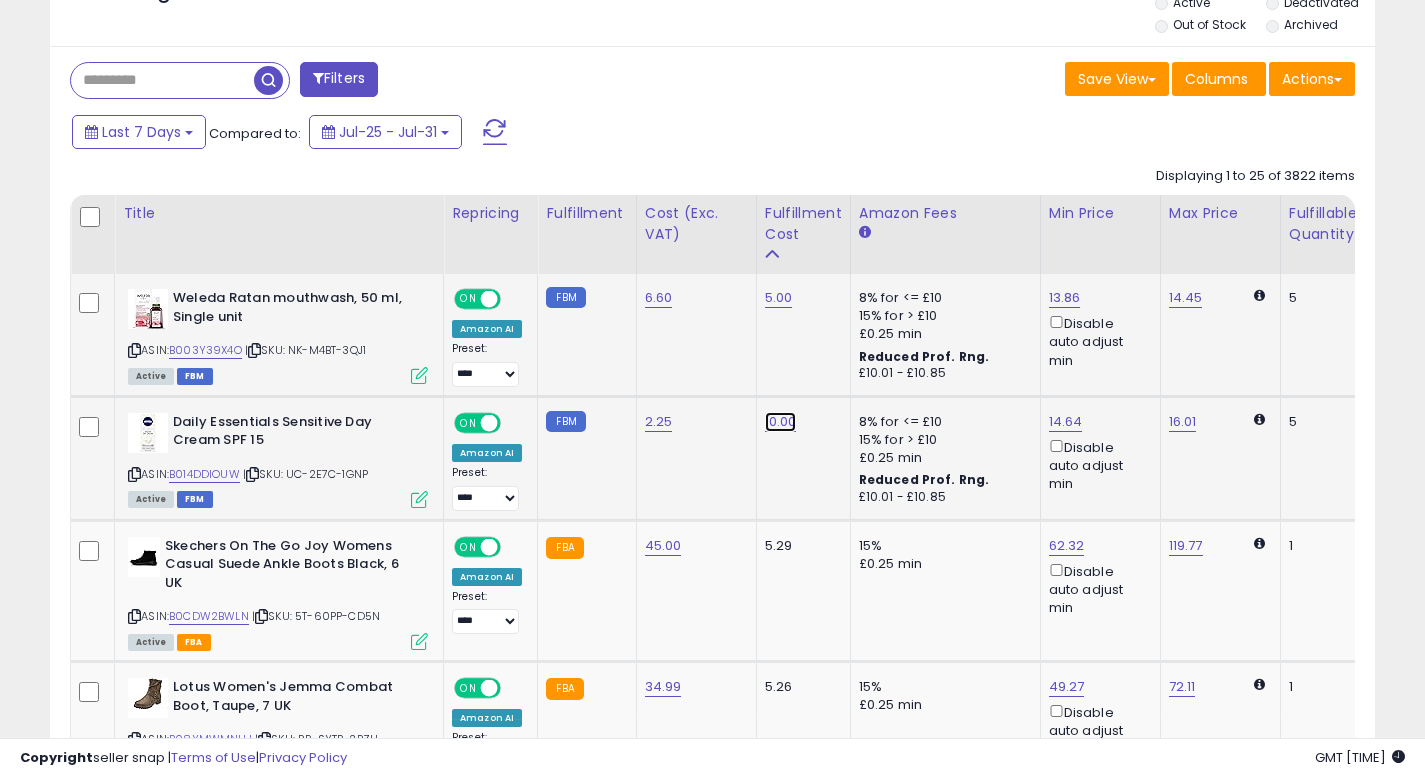 click on "10.00" at bounding box center (779, 298) 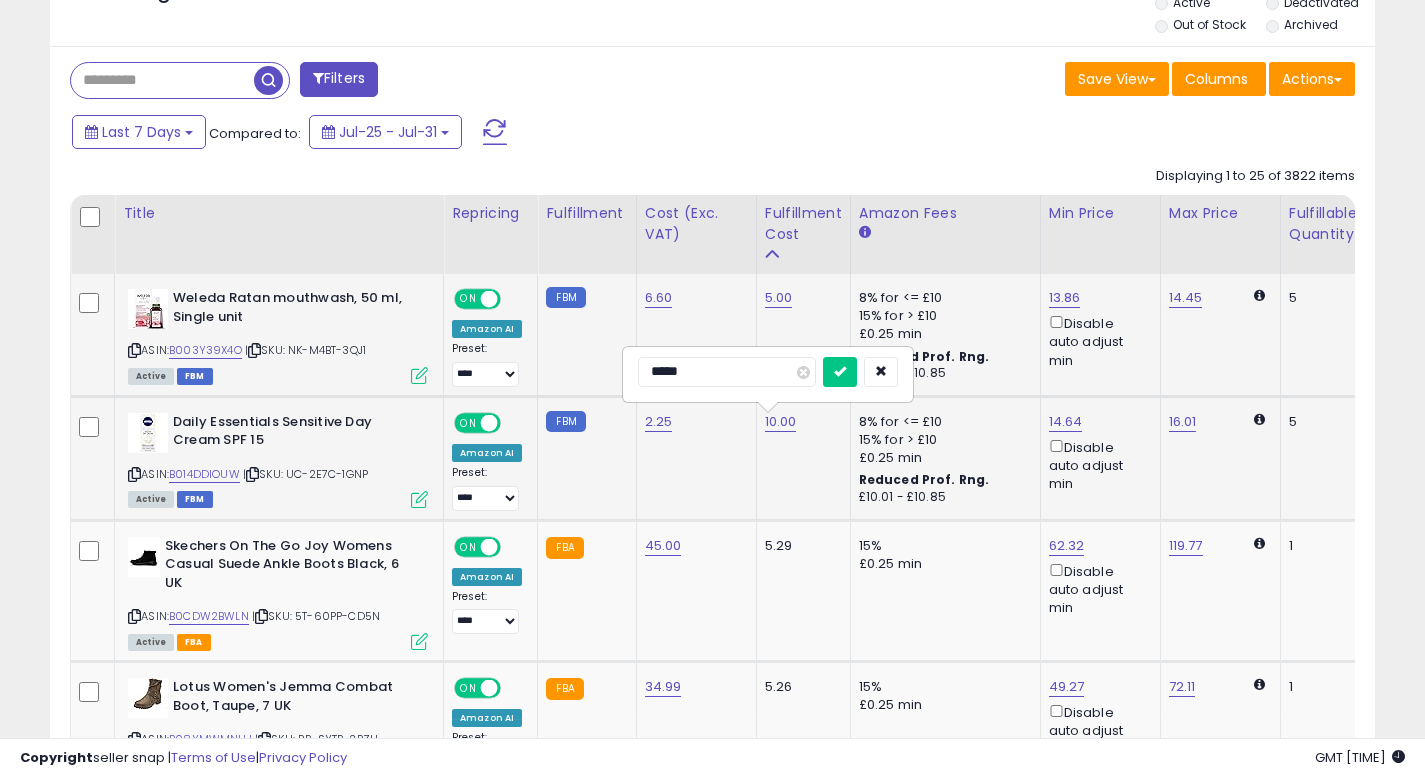 click on "*****" at bounding box center [727, 372] 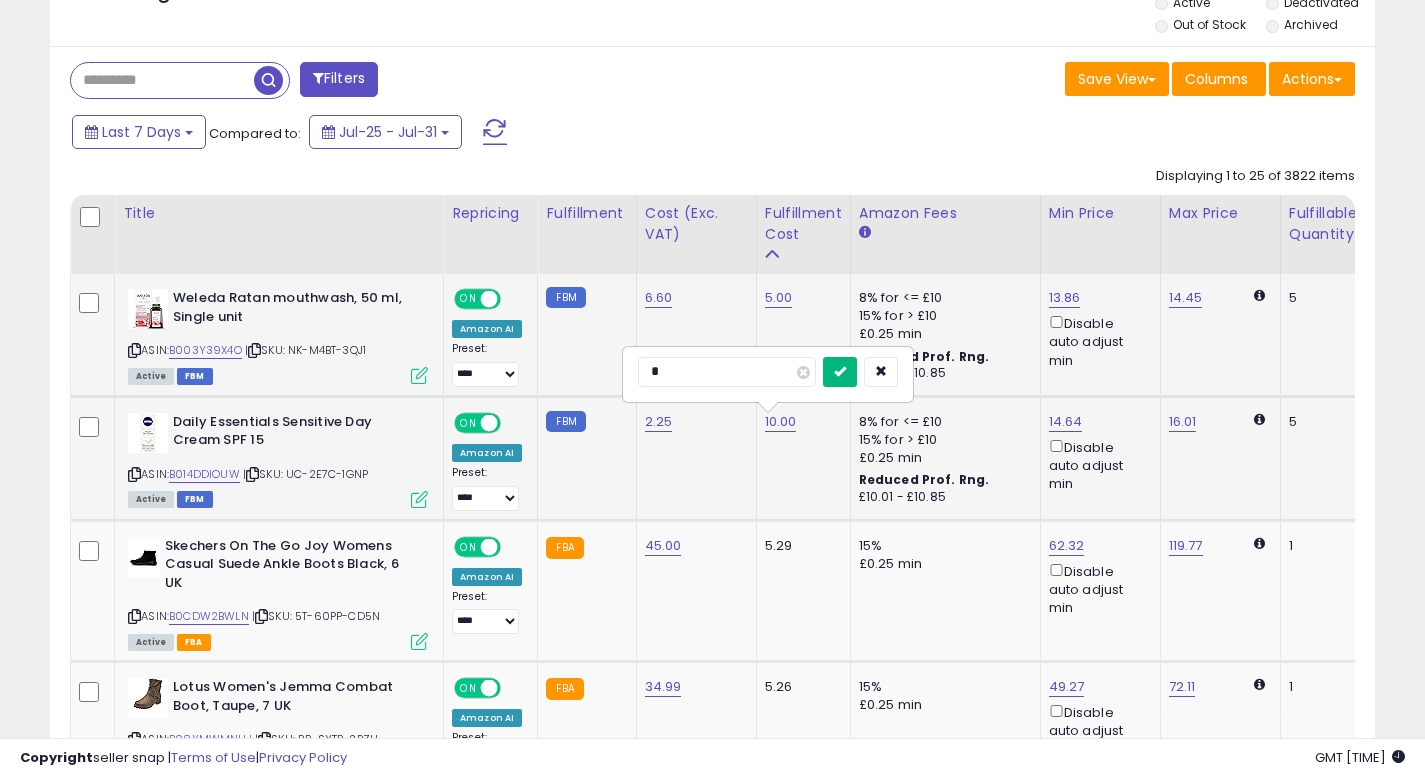 type on "*" 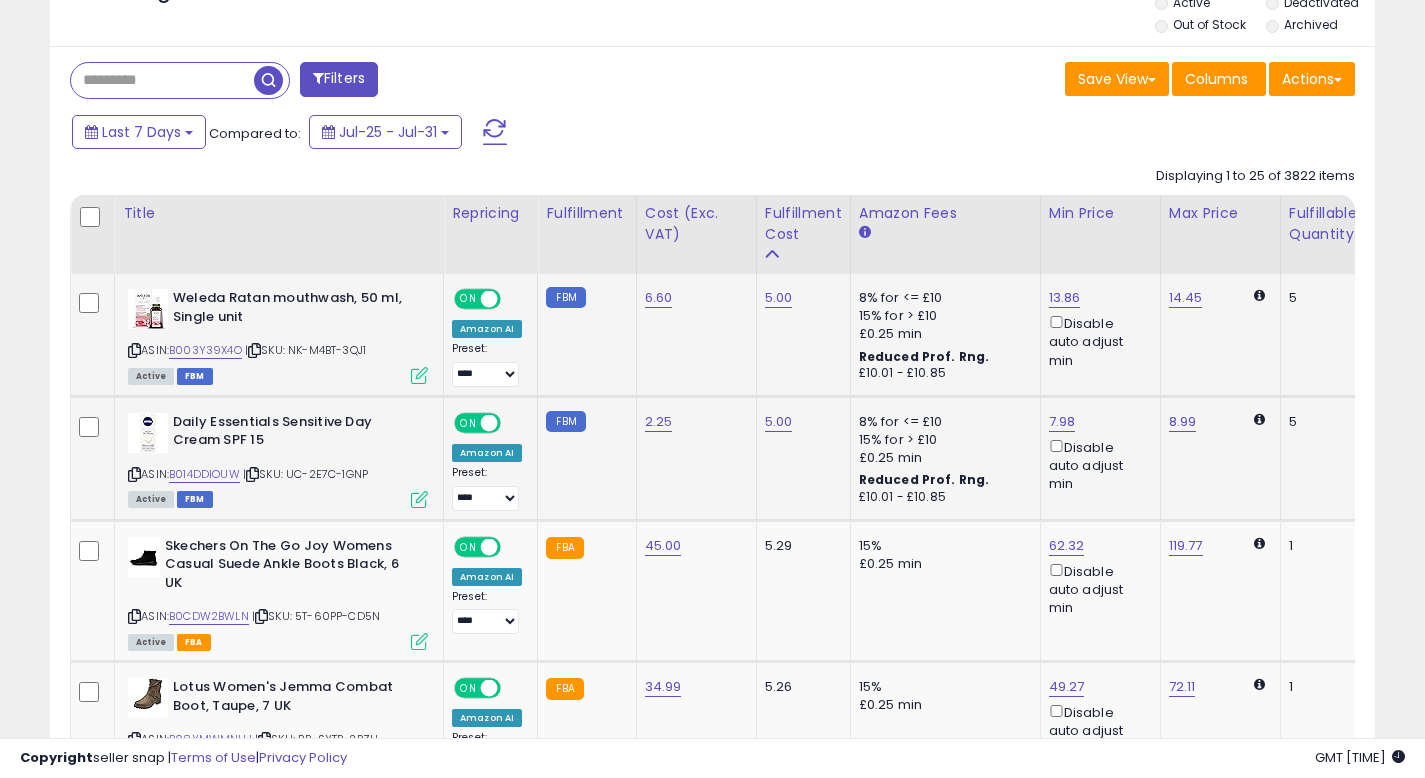click on "Last 7 Days
Compared to:
Jul-25 - Jul-31" at bounding box center [549, 134] 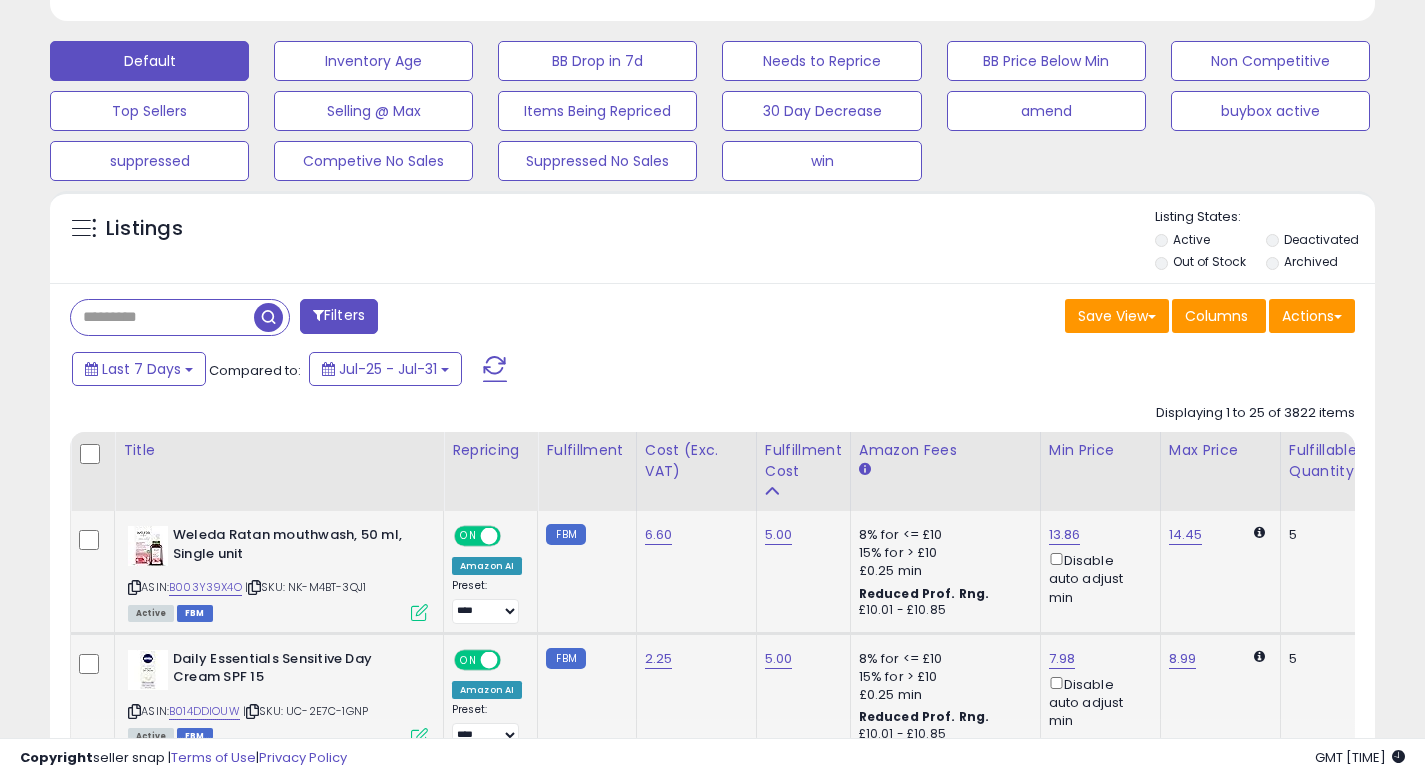 scroll, scrollTop: 586, scrollLeft: 0, axis: vertical 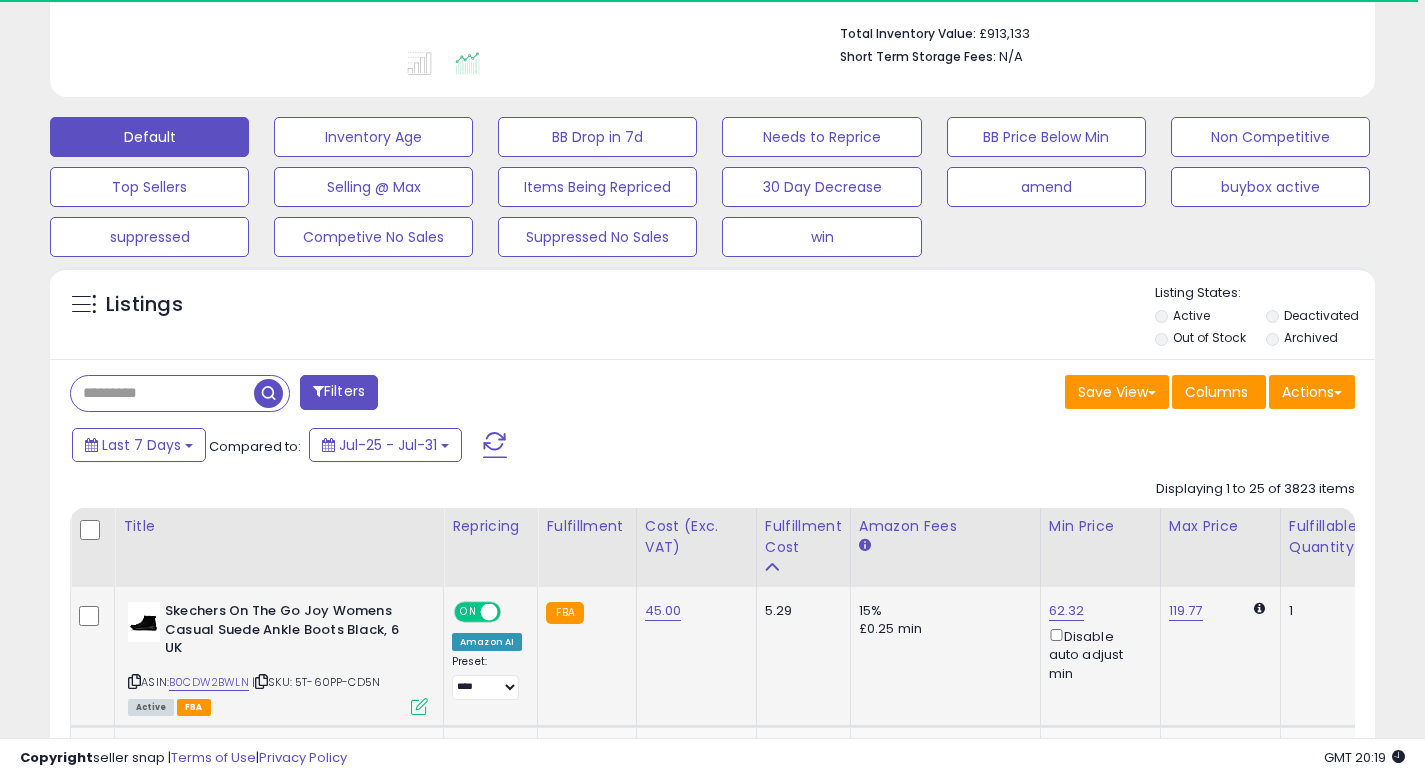 click on "5.29" at bounding box center (800, 611) 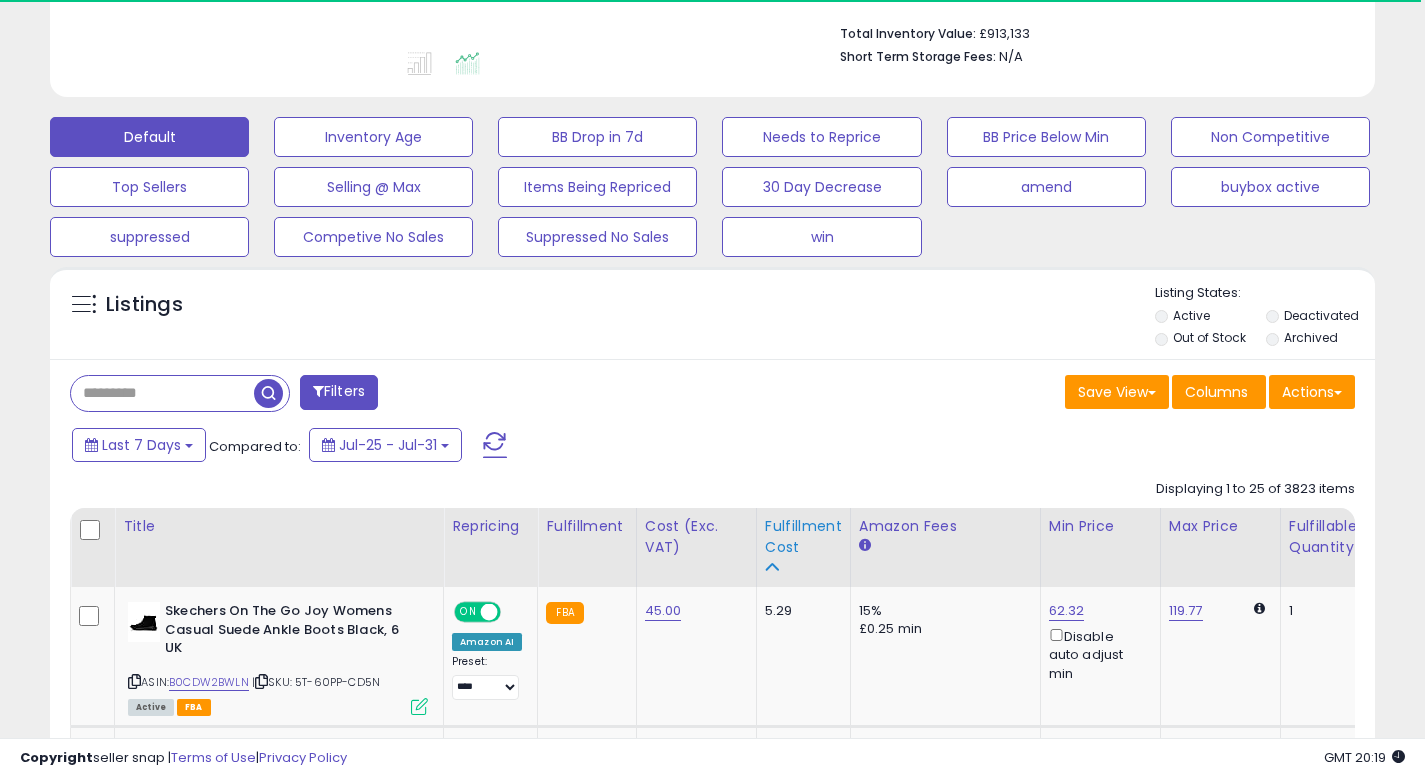 click on "Fulfillment Cost" 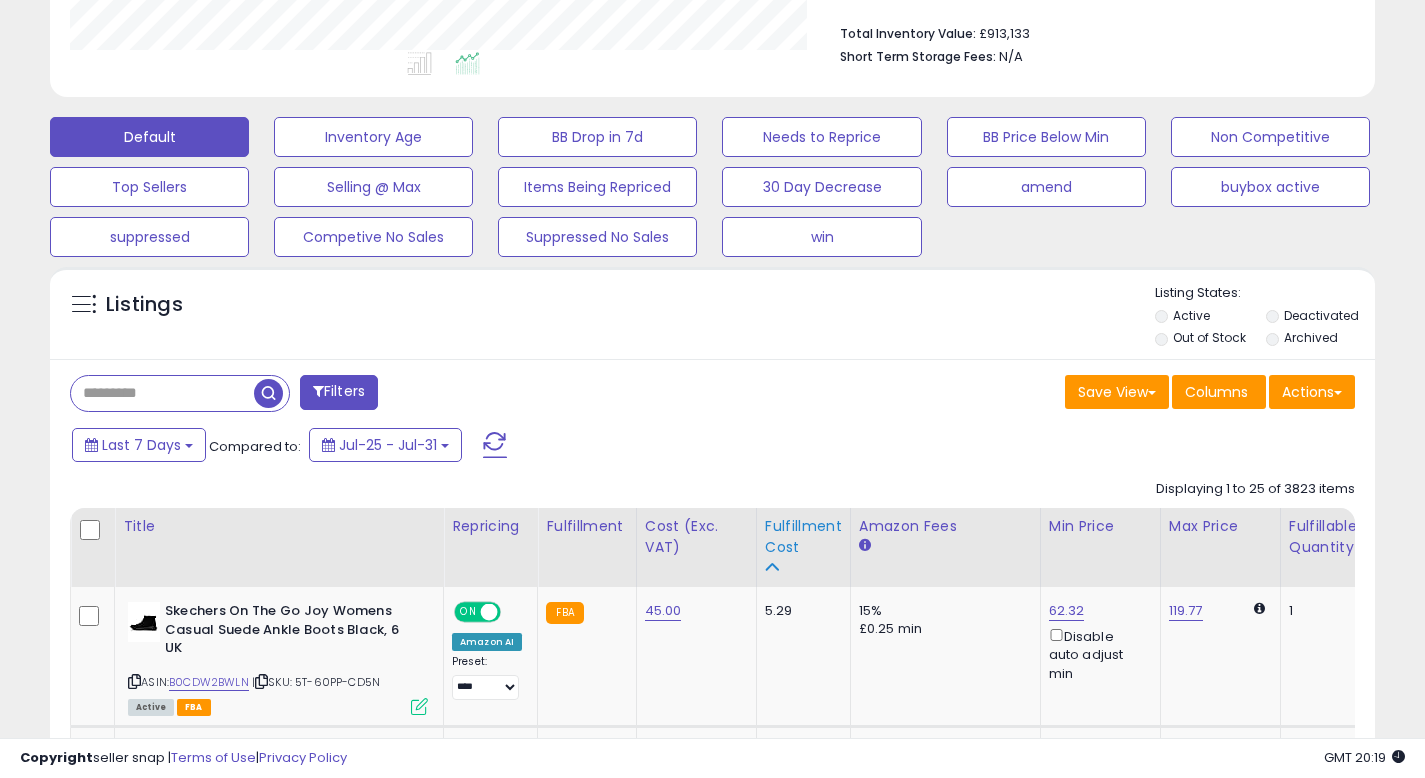 scroll, scrollTop: 999590, scrollLeft: 999233, axis: both 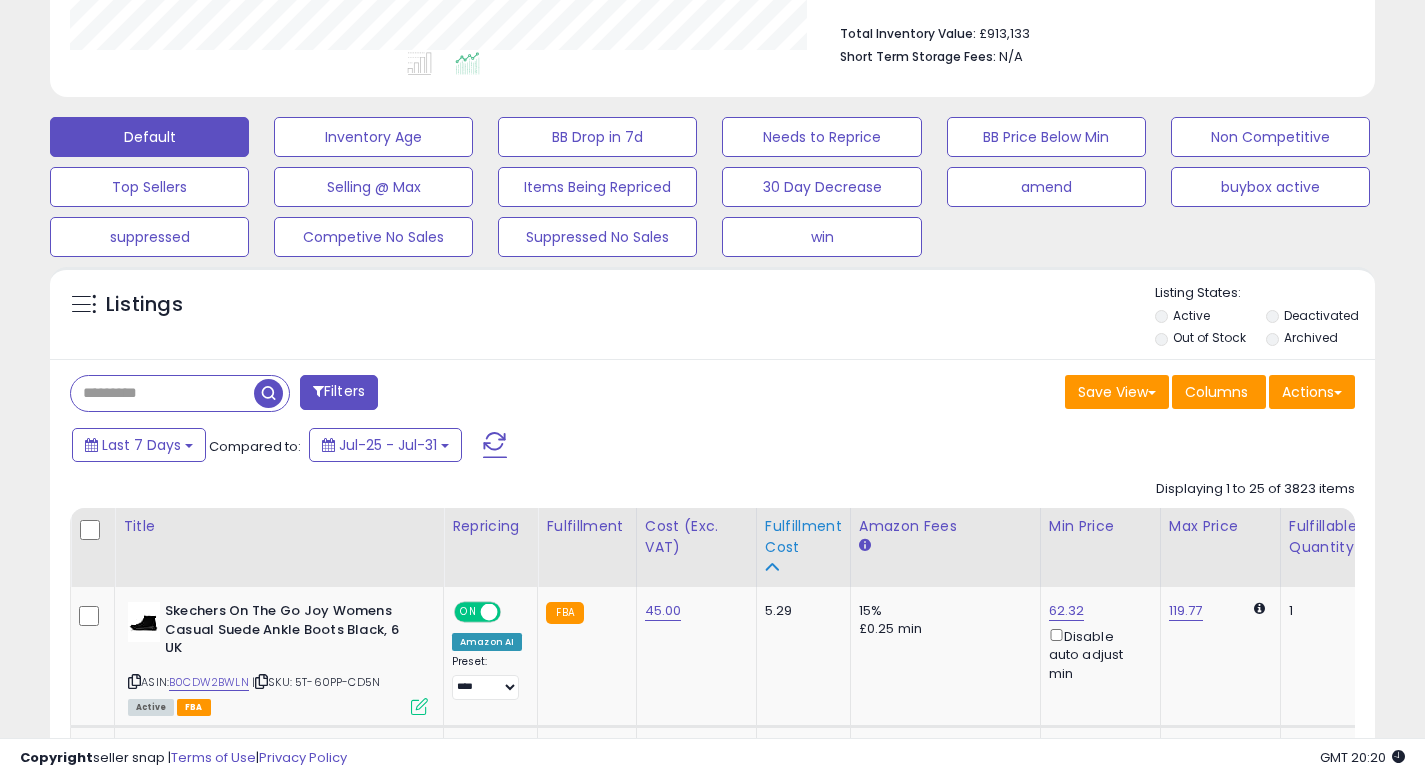 click at bounding box center (772, 567) 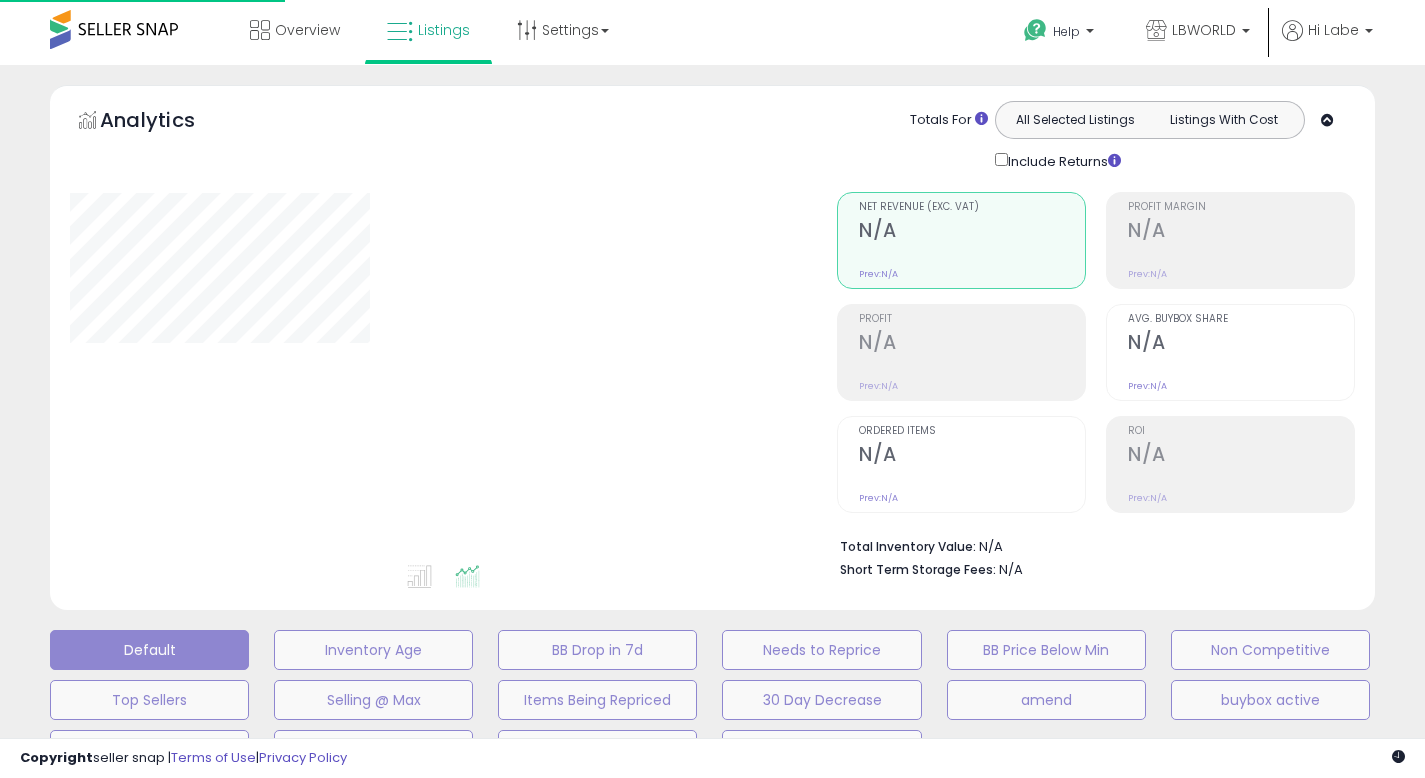 scroll, scrollTop: 513, scrollLeft: 0, axis: vertical 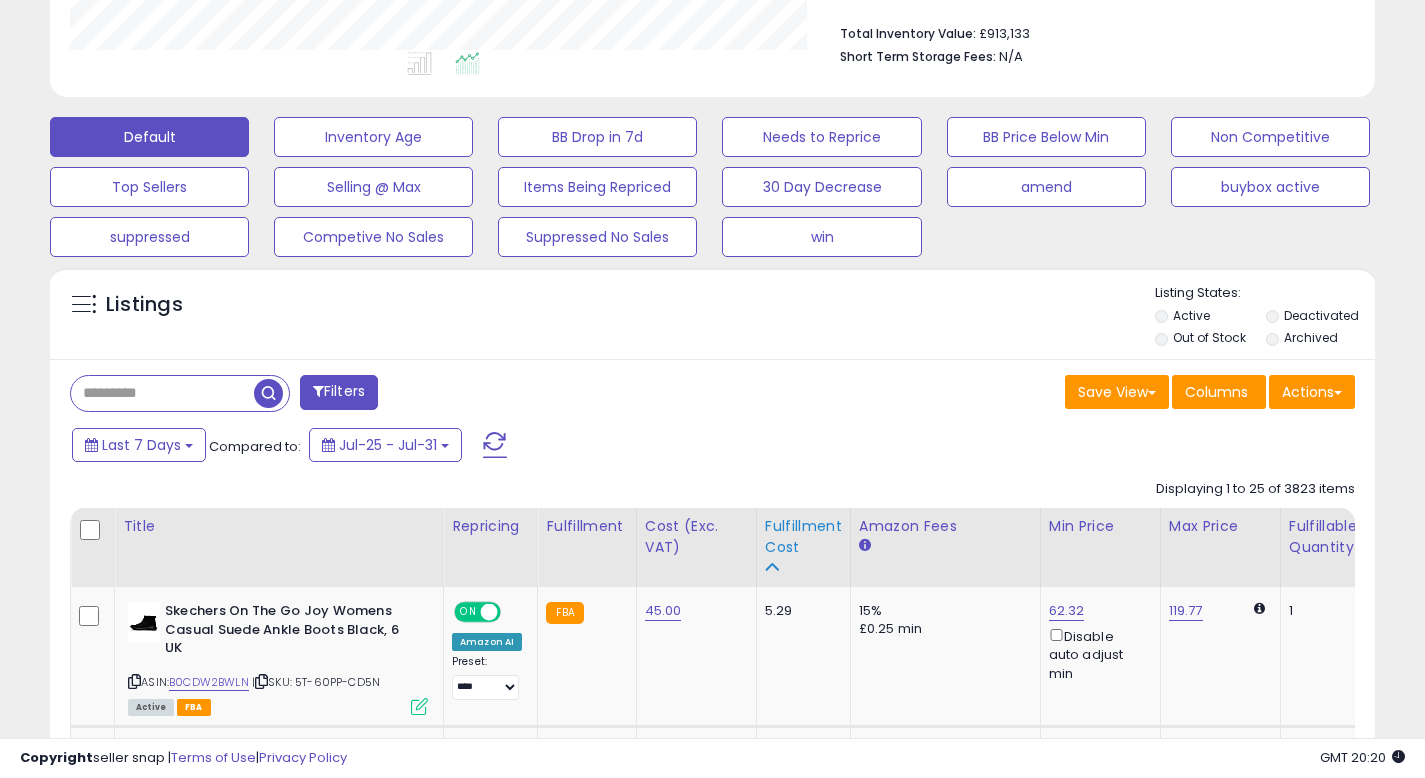 click on "Fulfillment Cost" 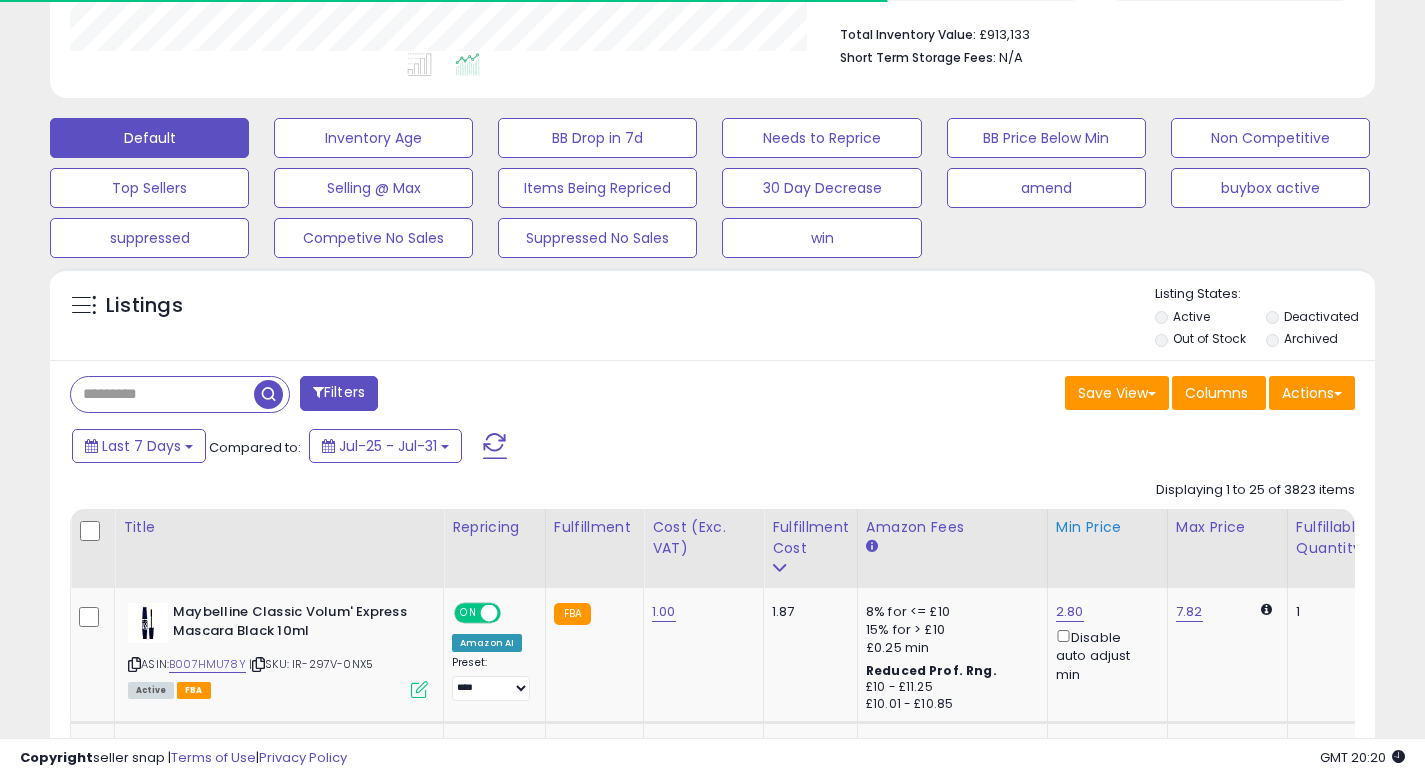 scroll, scrollTop: 513, scrollLeft: 0, axis: vertical 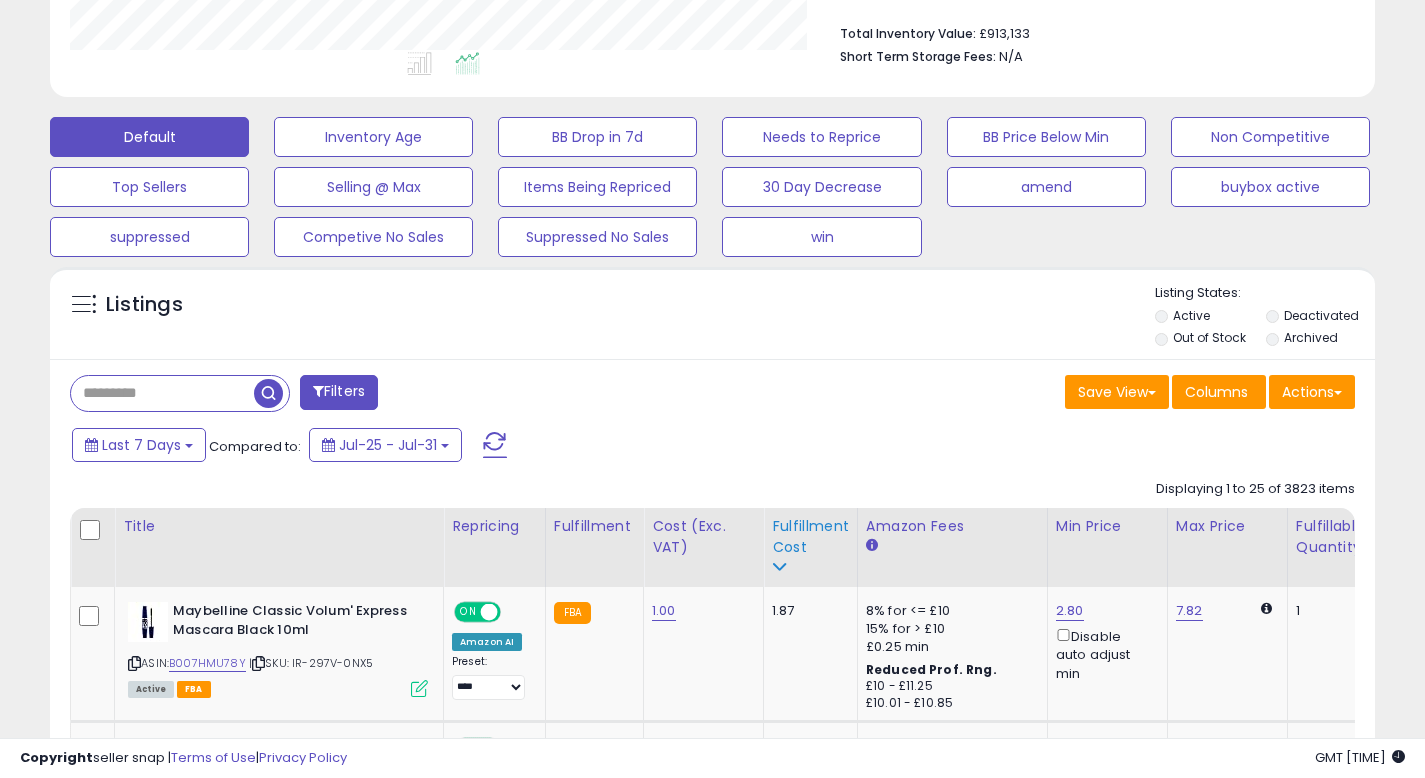 click on "Fulfillment Cost" 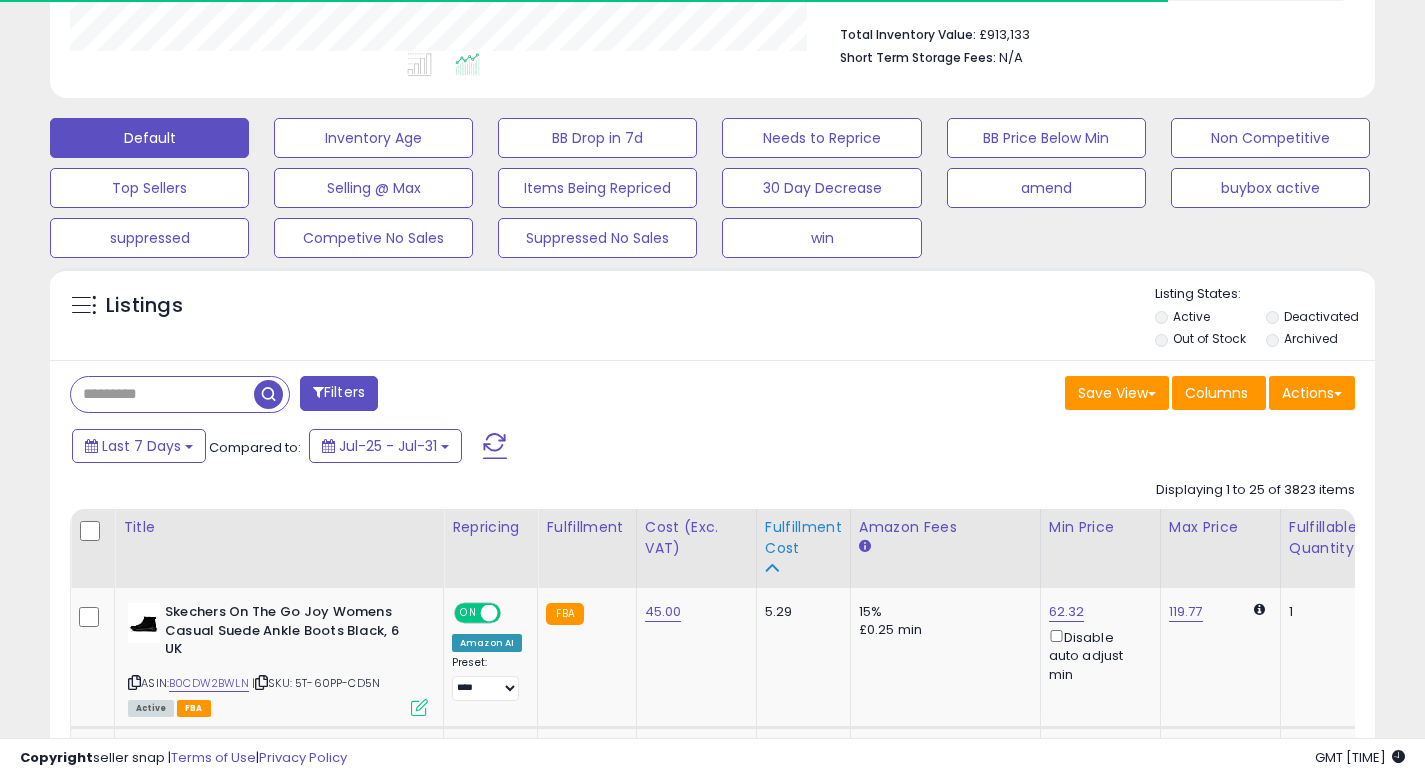 scroll, scrollTop: 513, scrollLeft: 0, axis: vertical 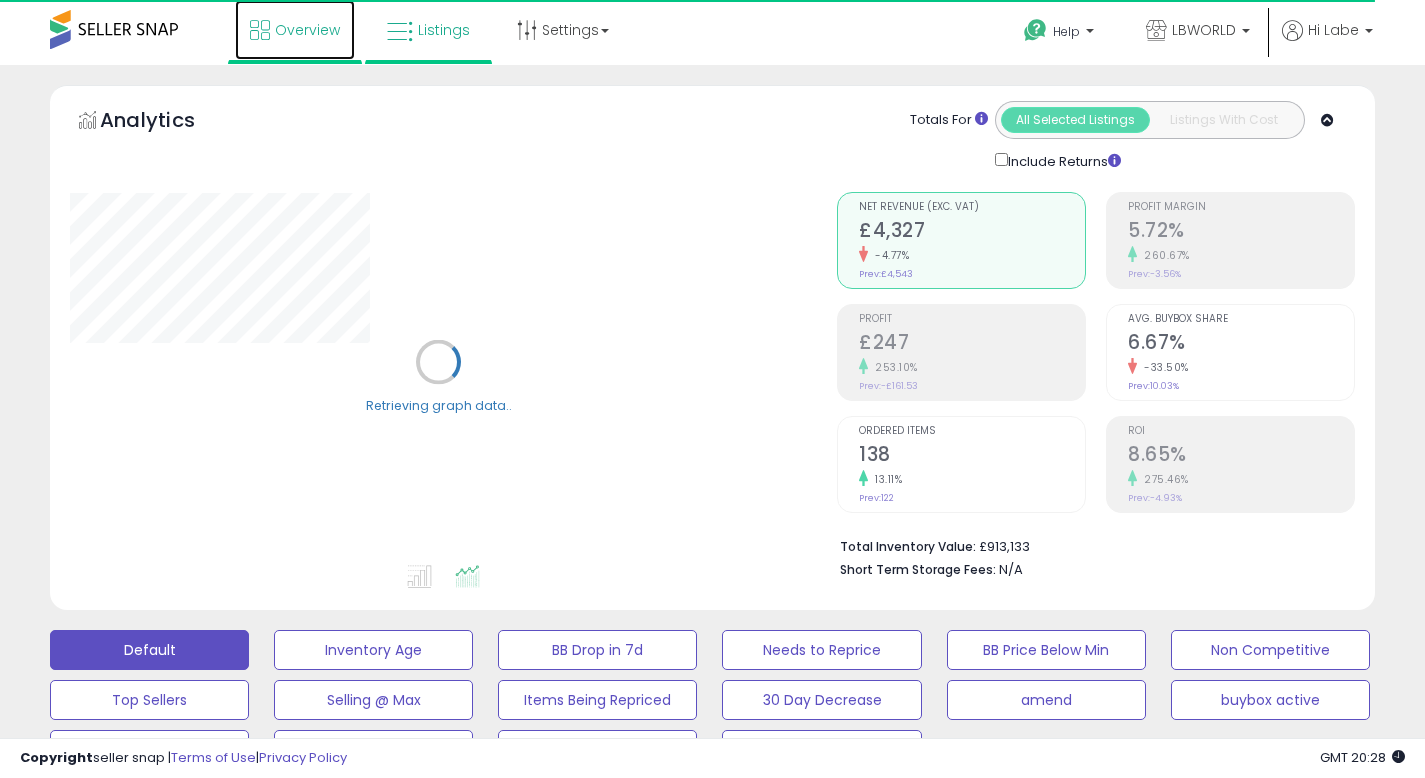 click on "Overview" at bounding box center (307, 30) 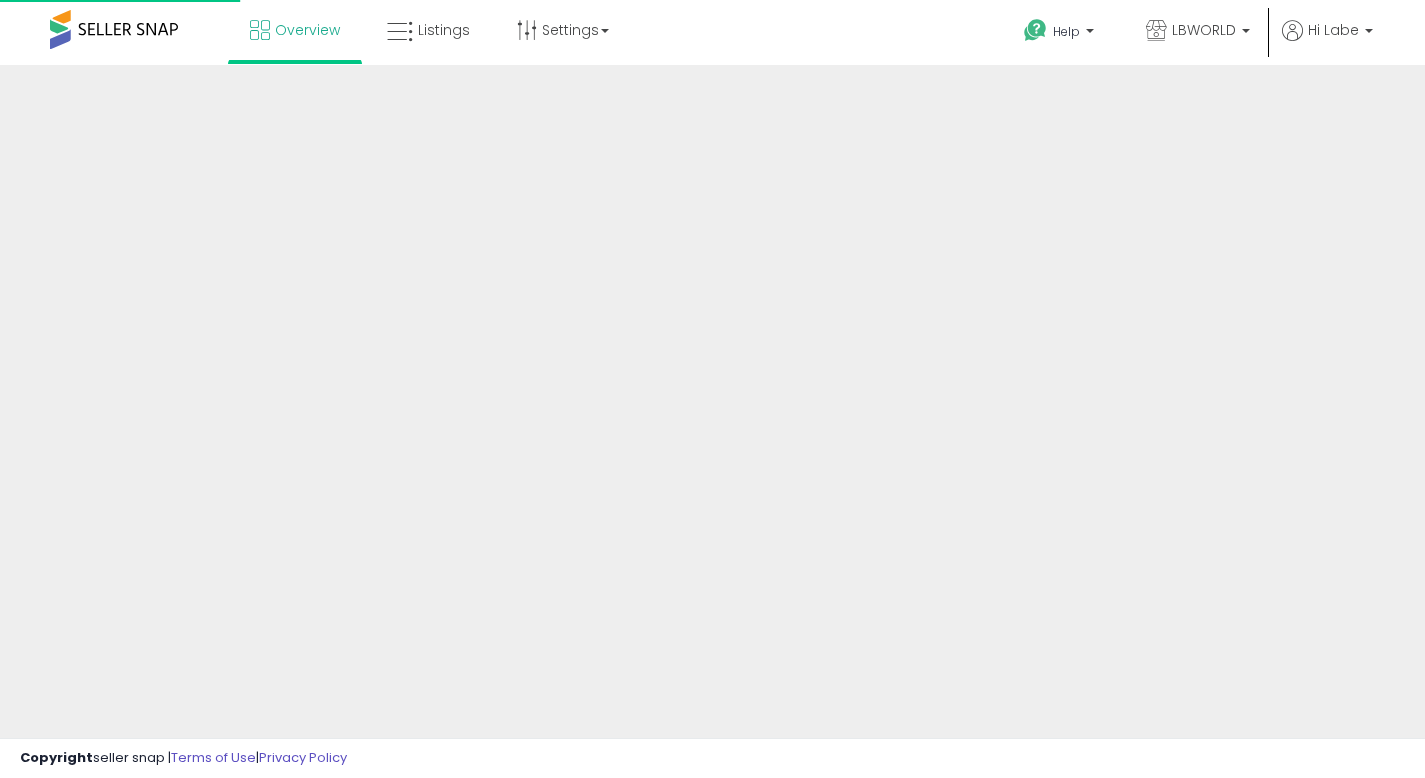 scroll, scrollTop: 0, scrollLeft: 0, axis: both 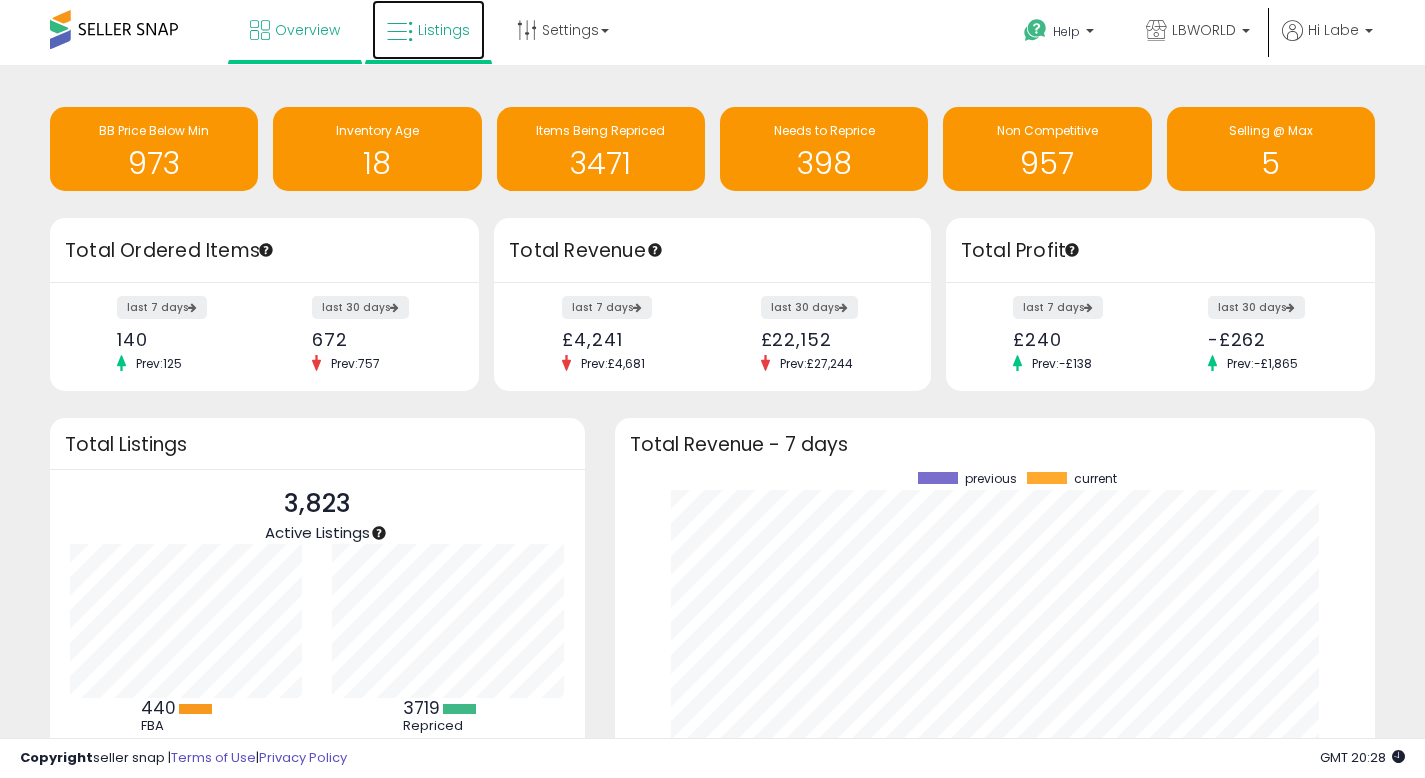 click on "Listings" at bounding box center (444, 30) 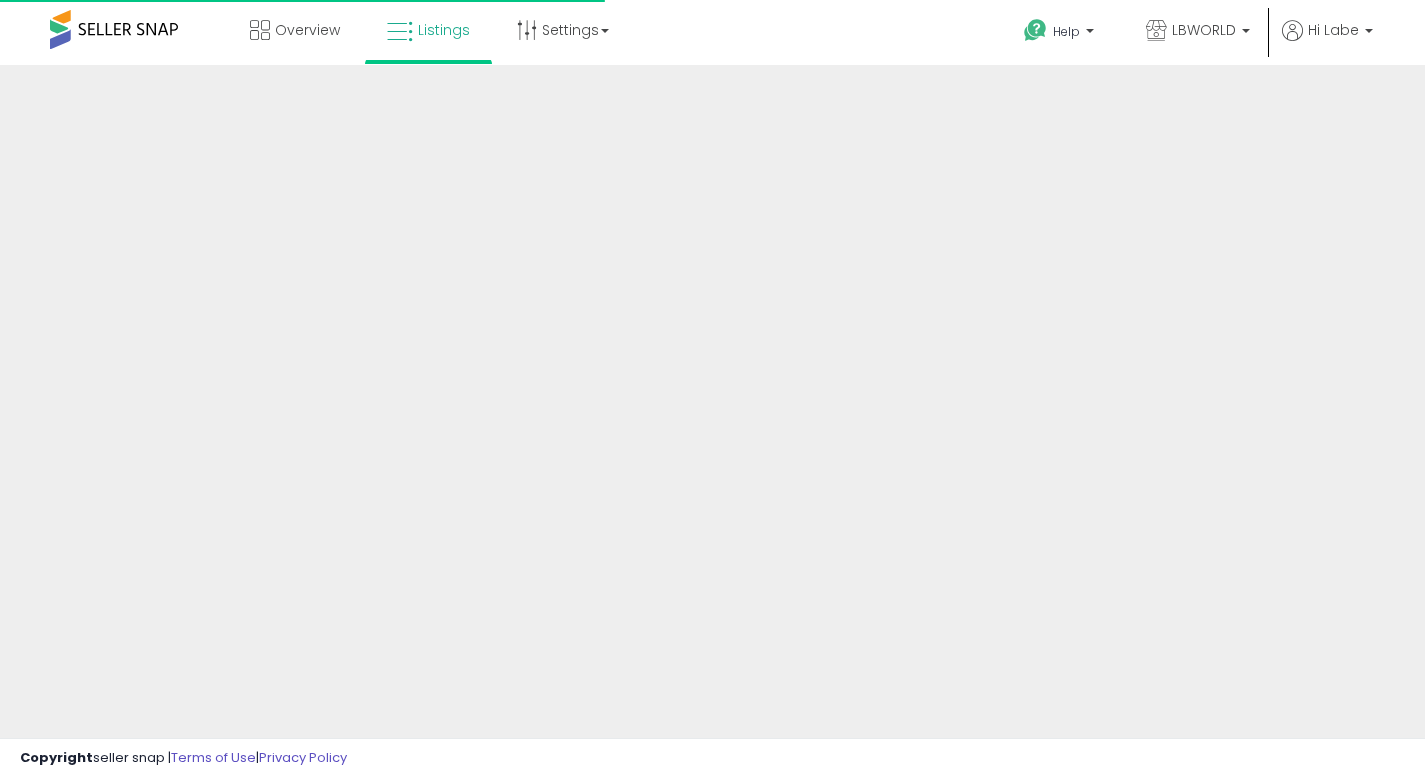 scroll, scrollTop: 0, scrollLeft: 0, axis: both 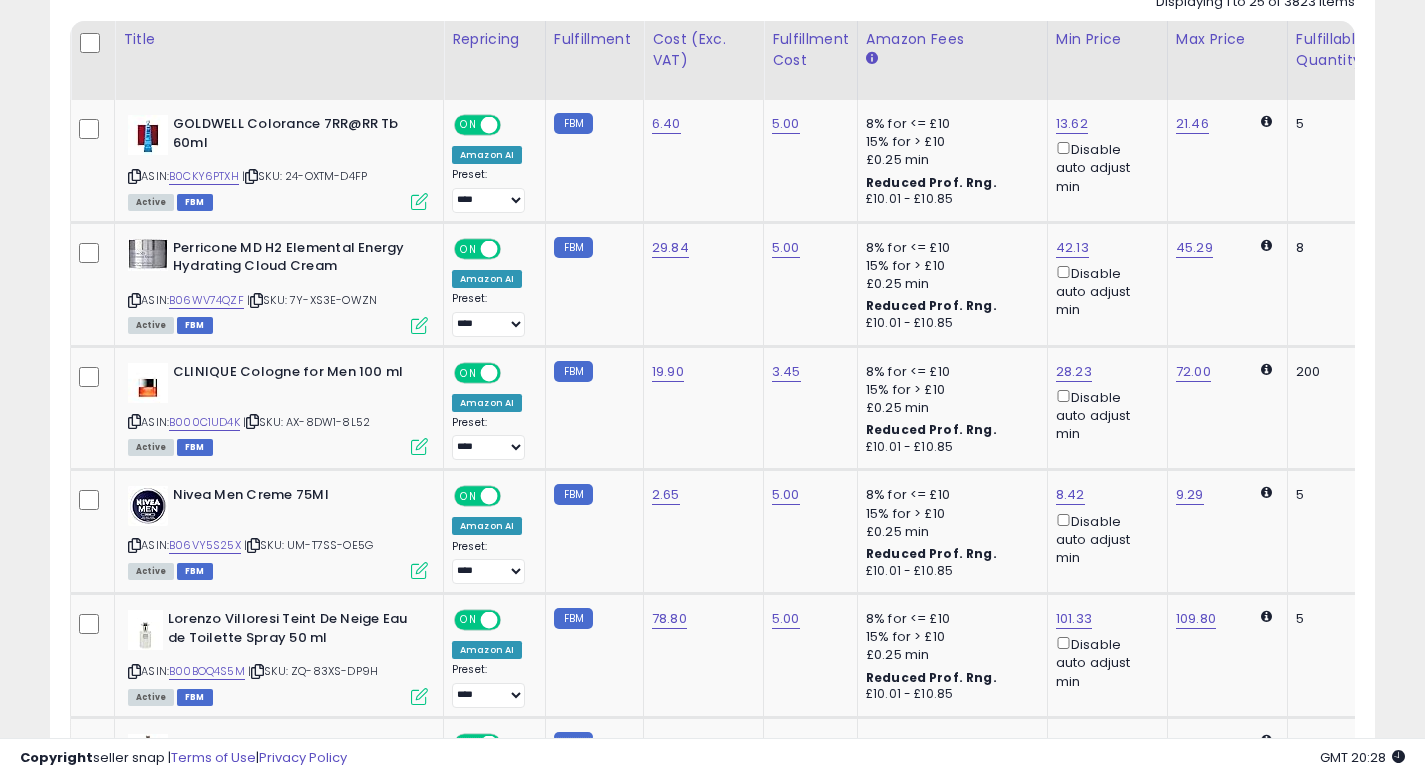 click on "Unable to login
Retrieving listings data..
has not yet accepted the Terms of Use. Once the Terms of Use have been
accepted, you will be able to login.
Logout
Overview
Listings
Help" at bounding box center (712, -611) 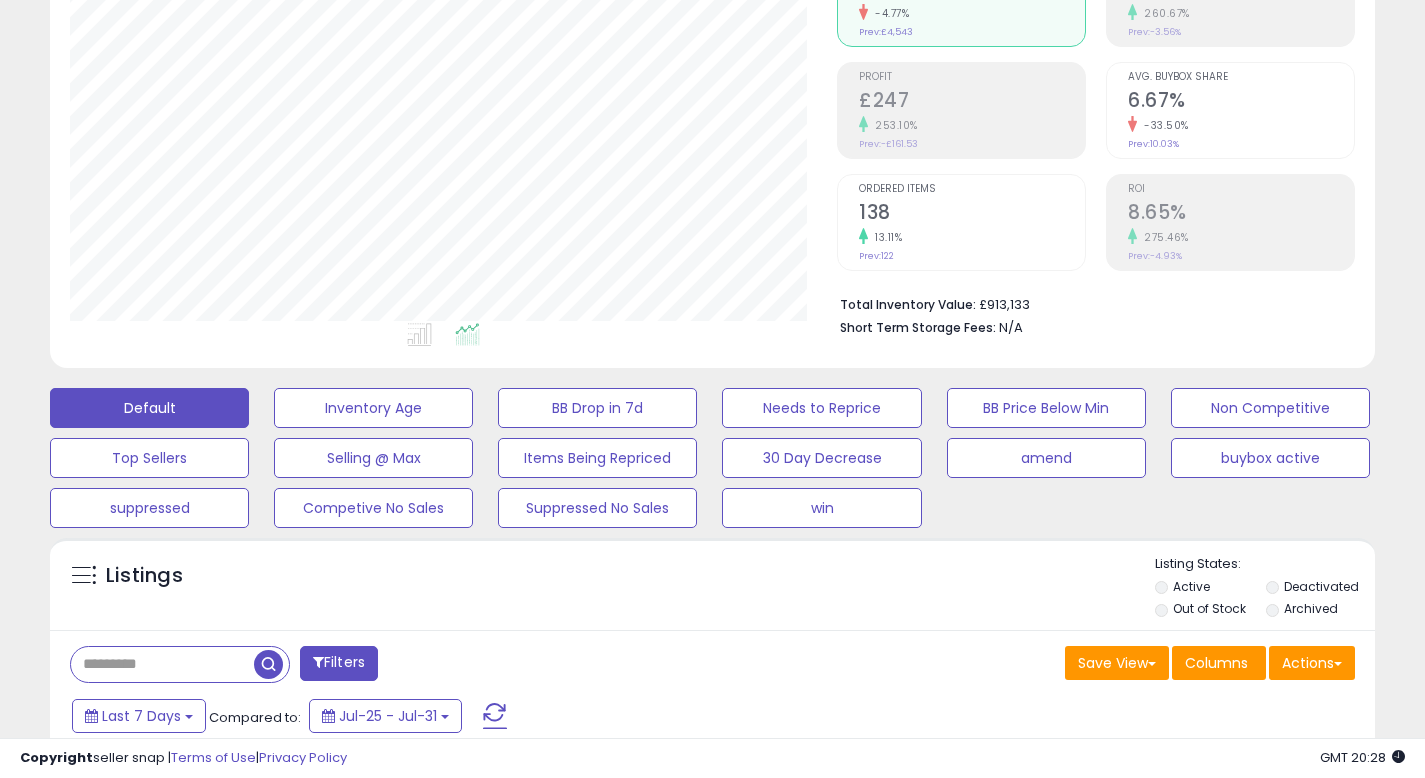 click on "Unable to login
Retrieving listings data..
has not yet accepted the Terms of Use. Once the Terms of Use have been
accepted, you will be able to login.
Logout
Overview
Listings
Help" at bounding box center (712, 147) 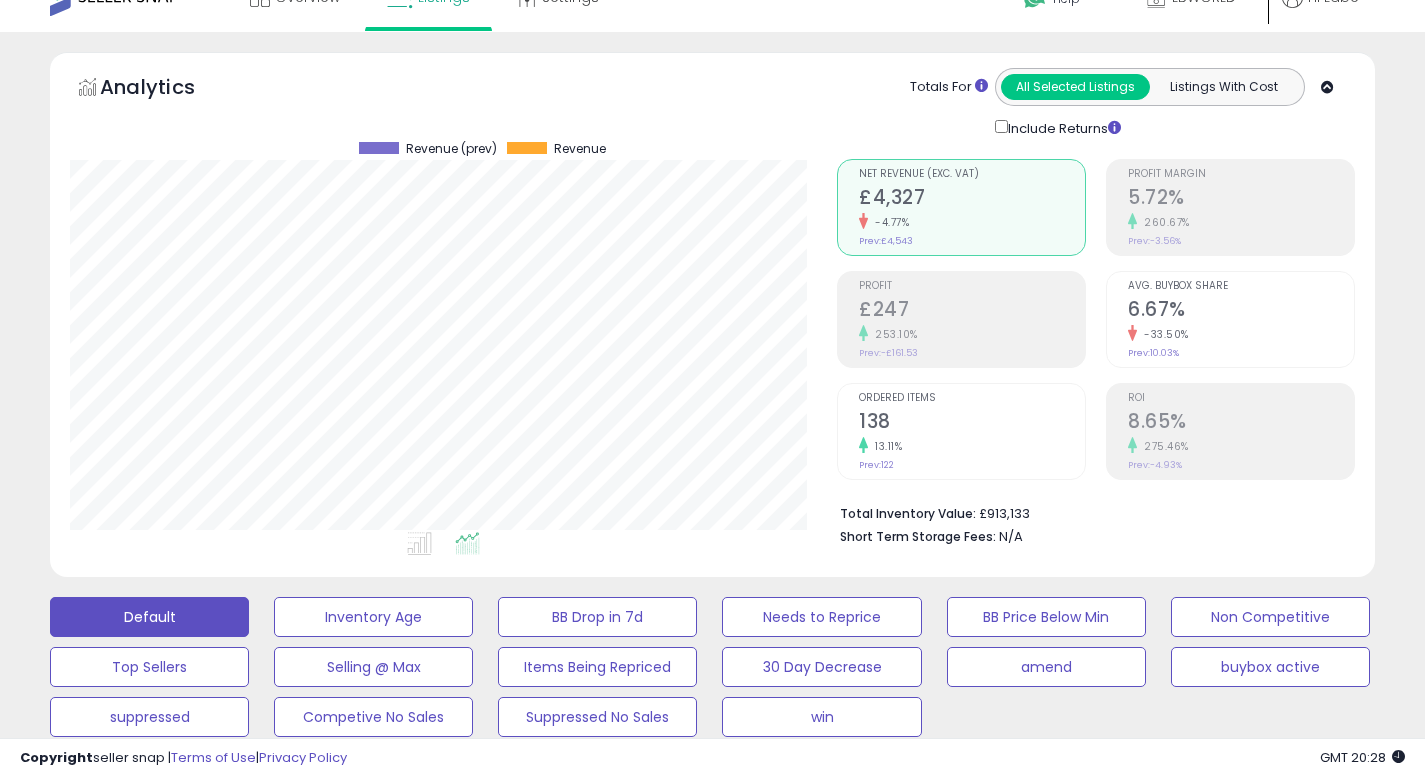 scroll, scrollTop: 0, scrollLeft: 0, axis: both 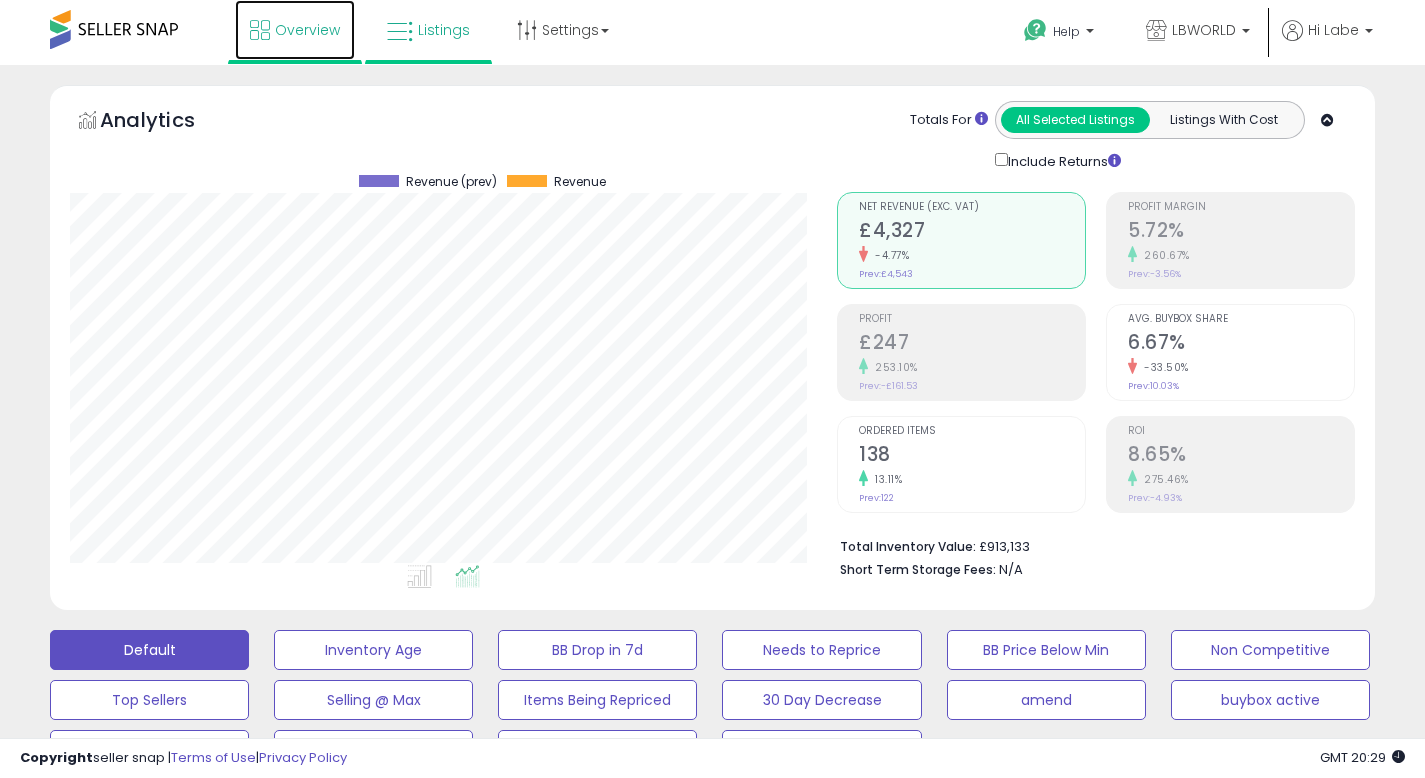 click on "Overview" at bounding box center [307, 30] 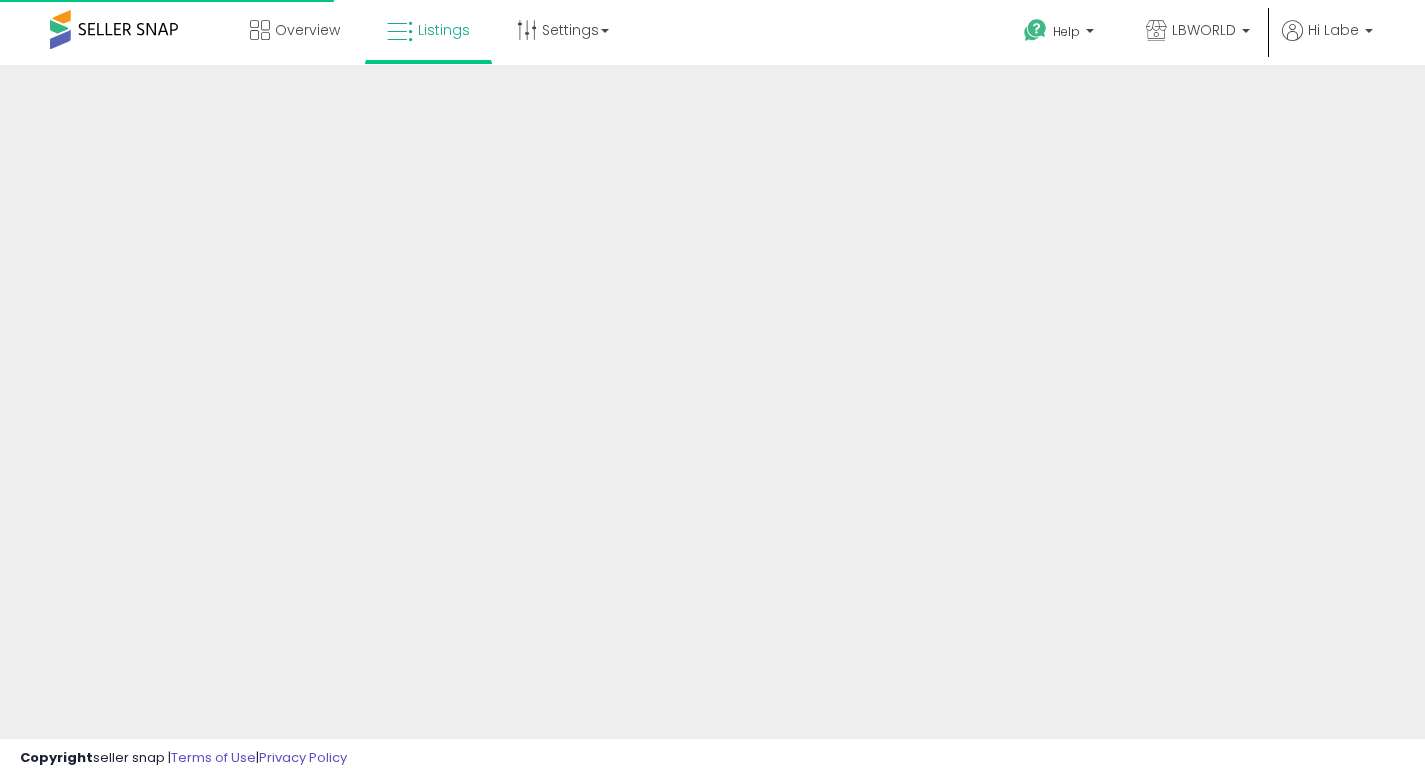 scroll, scrollTop: 0, scrollLeft: 0, axis: both 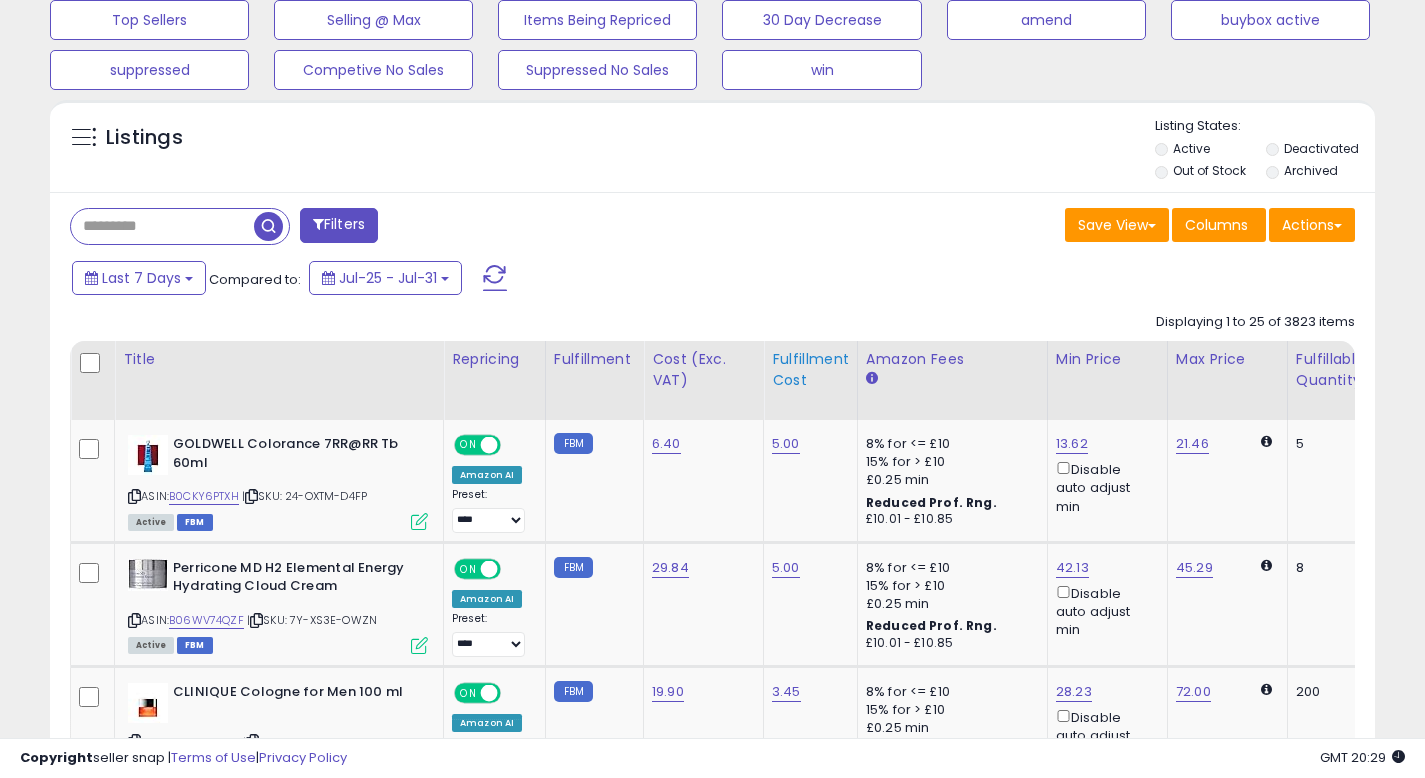 click on "Fulfillment Cost" at bounding box center [810, 370] 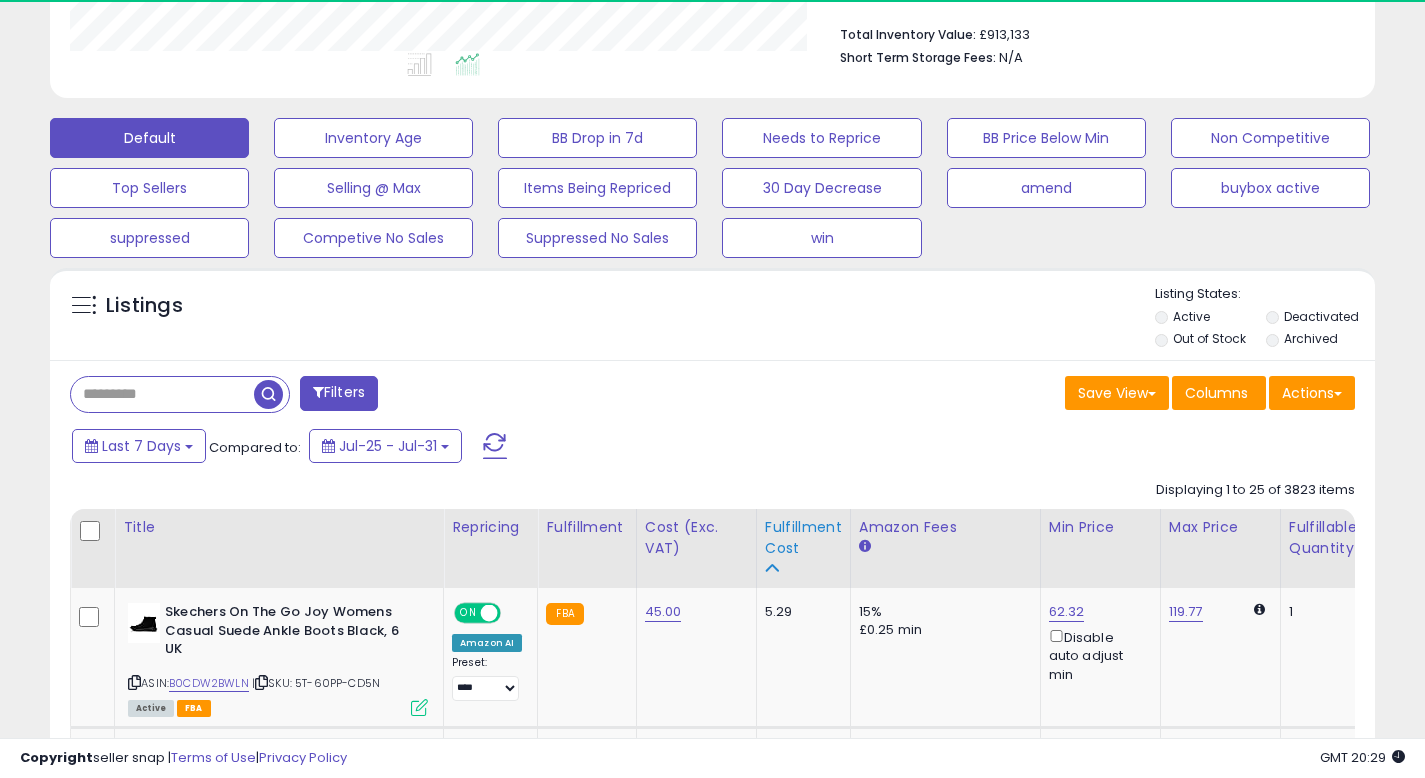 scroll, scrollTop: 680, scrollLeft: 0, axis: vertical 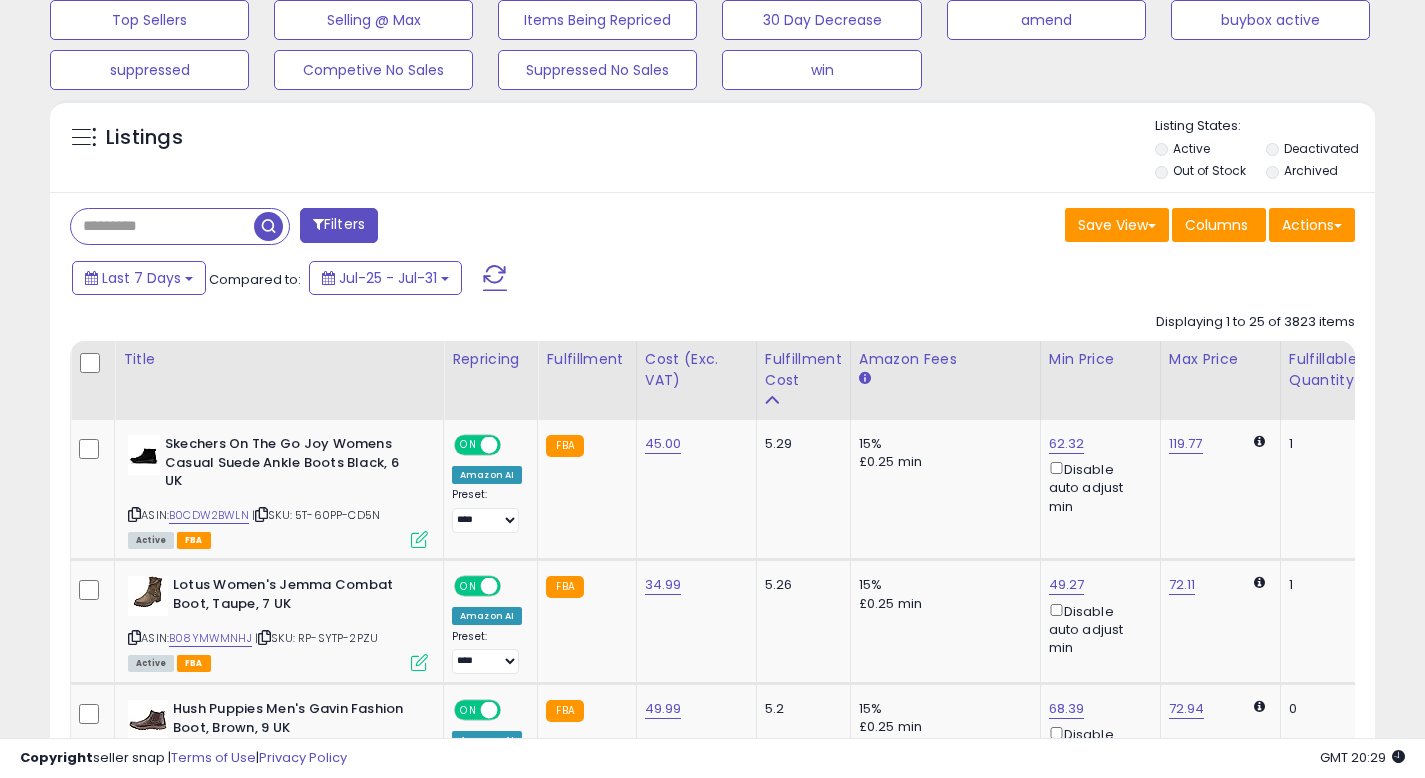 click on "Last 7 Days
Compared to:
Jul-25 - Jul-31" at bounding box center [549, 280] 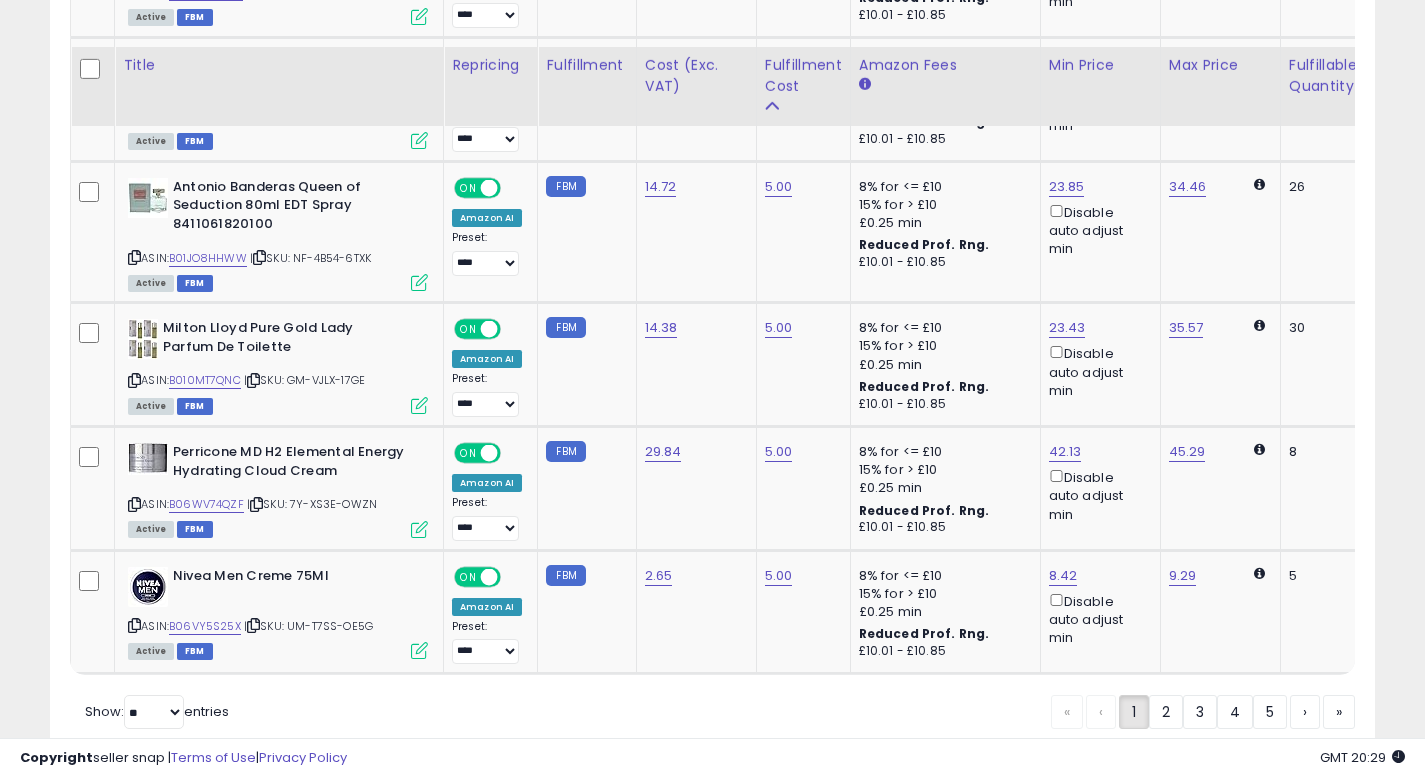scroll, scrollTop: 3720, scrollLeft: 0, axis: vertical 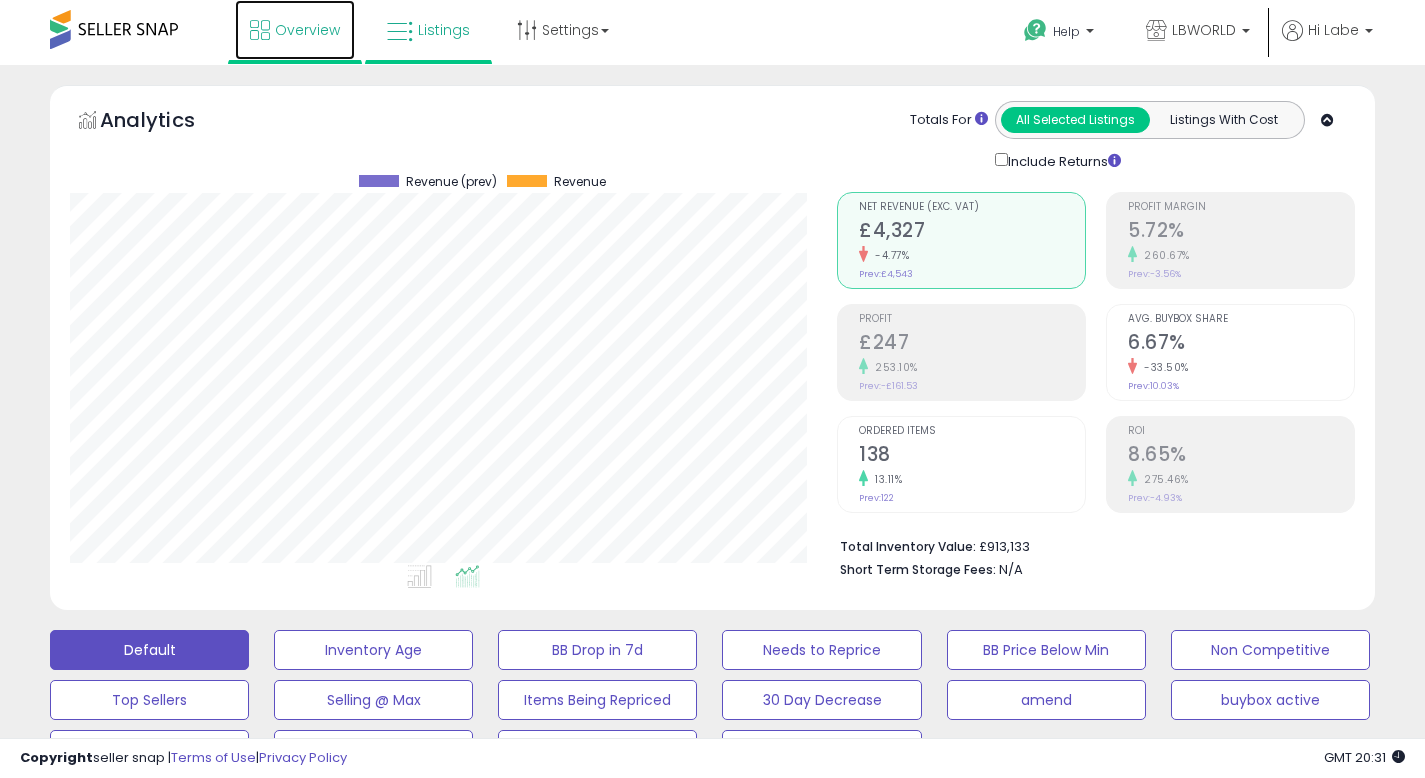 click on "Overview" at bounding box center (307, 30) 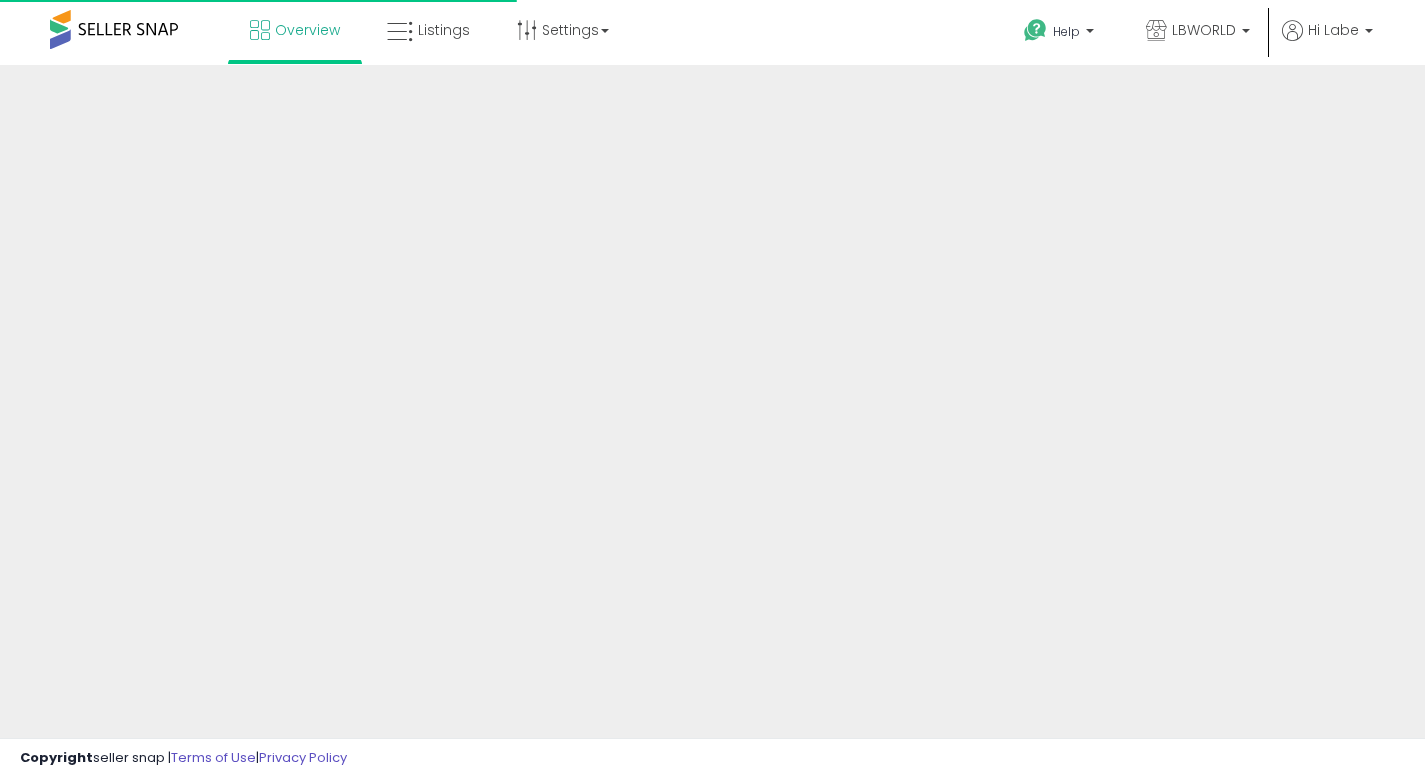 scroll, scrollTop: 0, scrollLeft: 0, axis: both 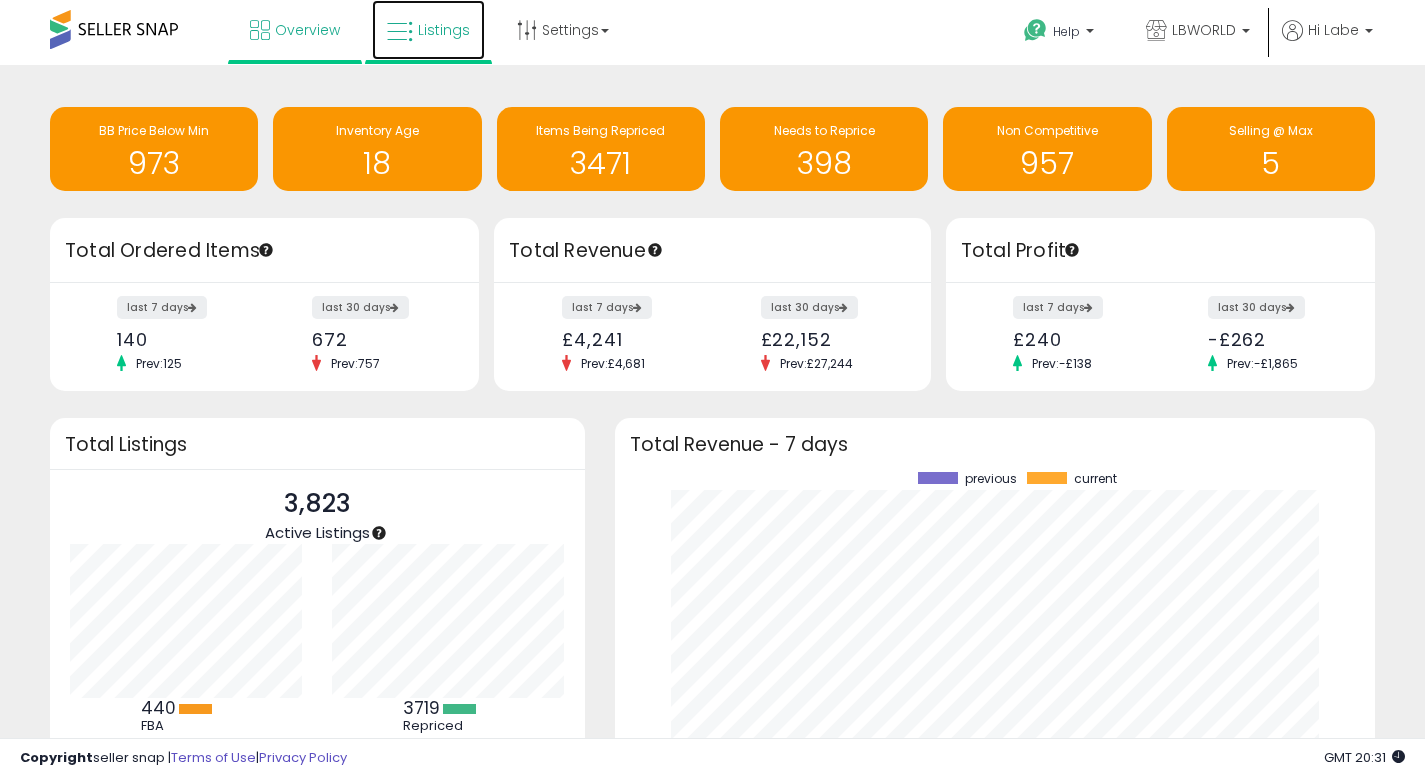 click on "Listings" at bounding box center (444, 30) 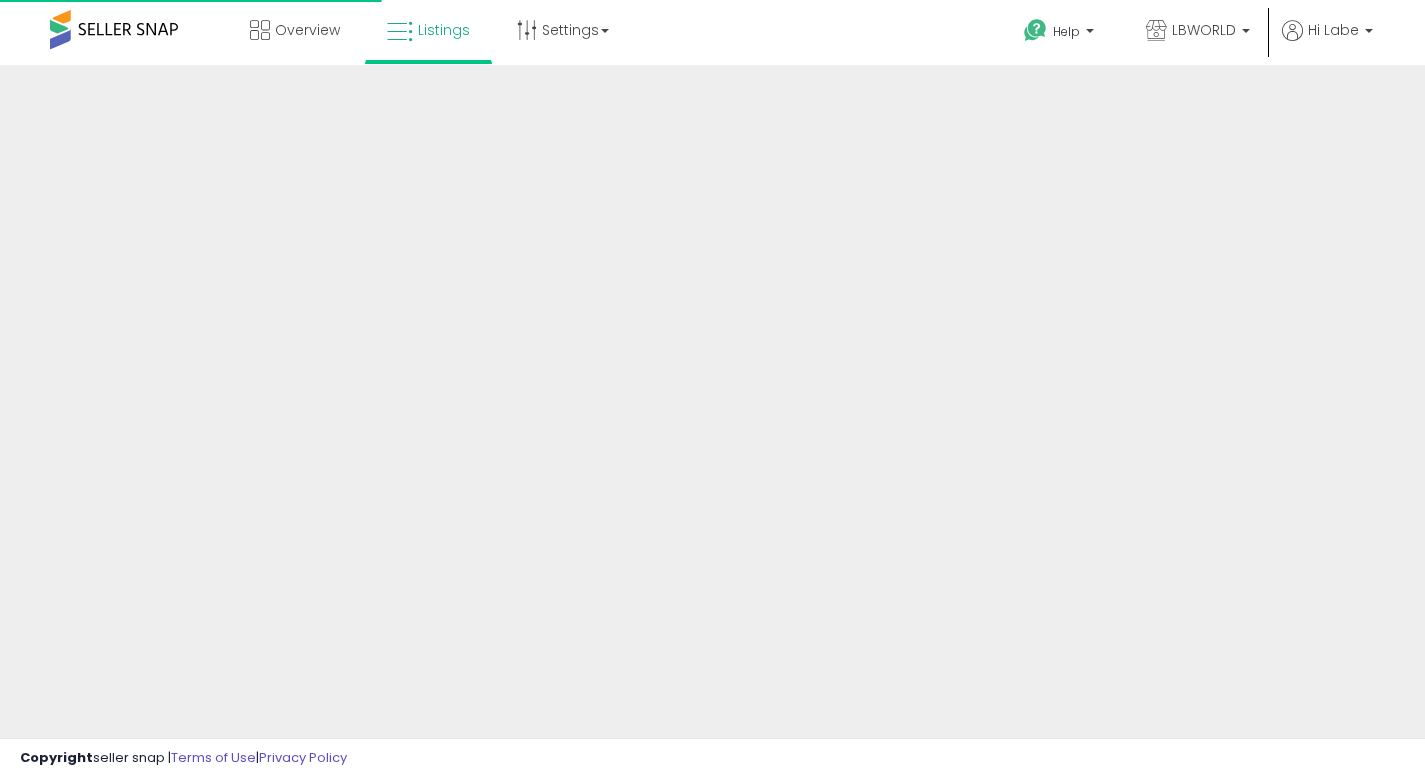 scroll, scrollTop: 0, scrollLeft: 0, axis: both 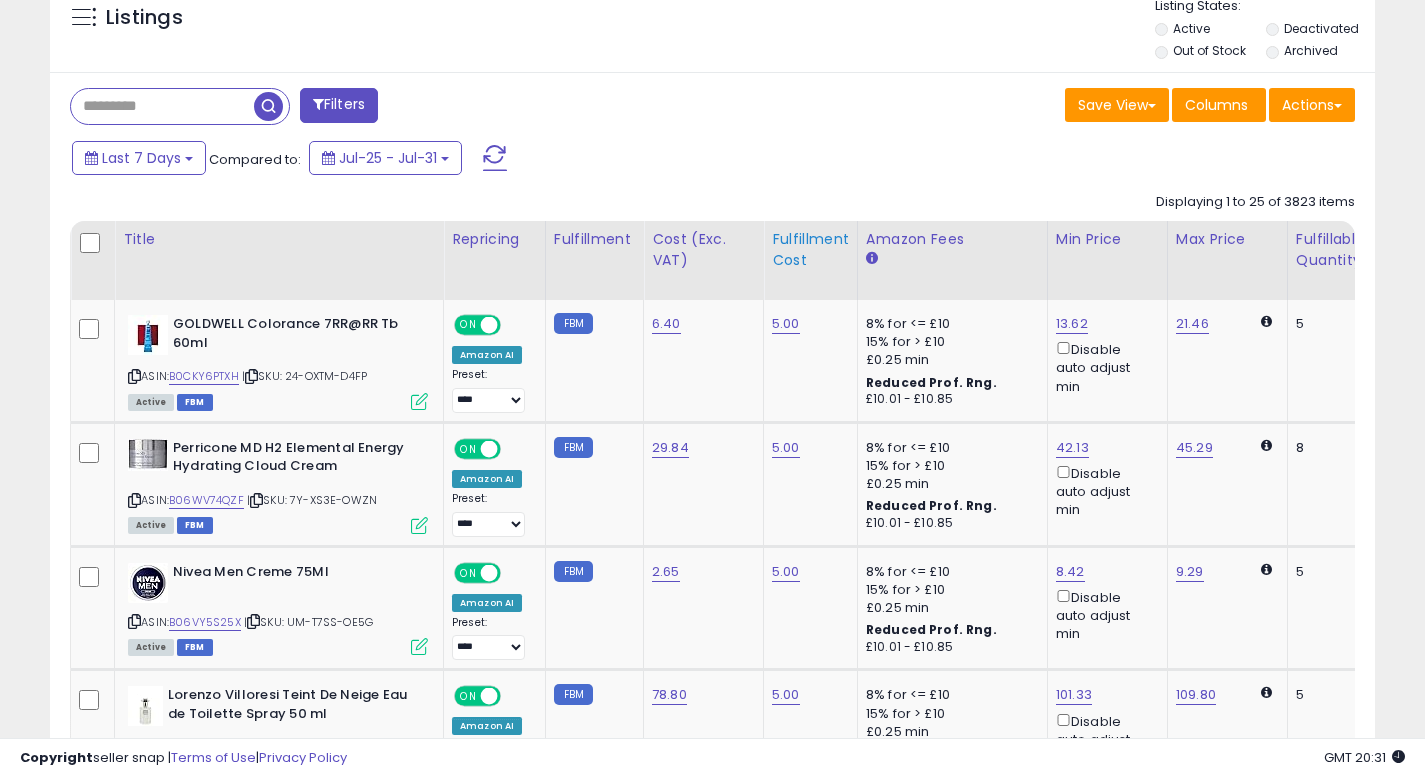 click on "Fulfillment Cost" at bounding box center [810, 250] 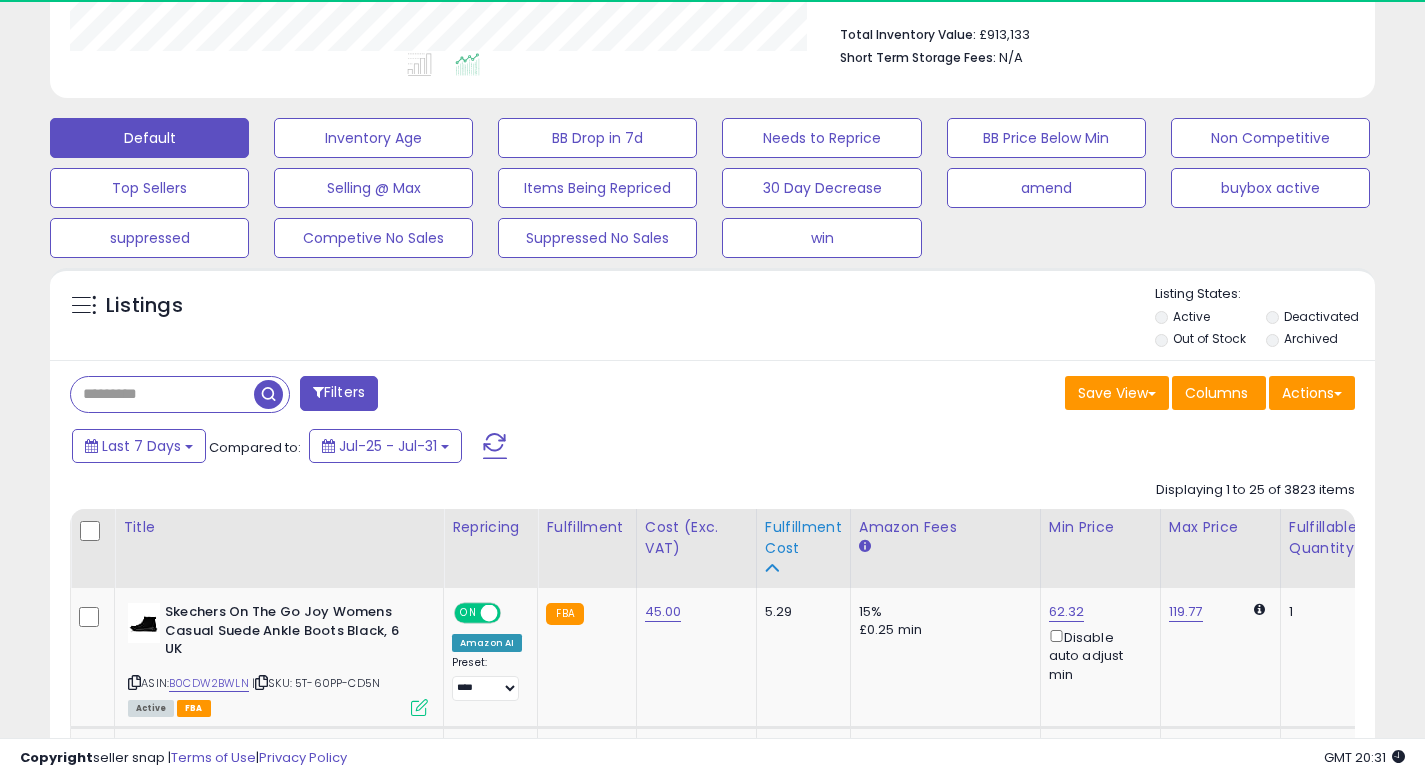 scroll, scrollTop: 800, scrollLeft: 0, axis: vertical 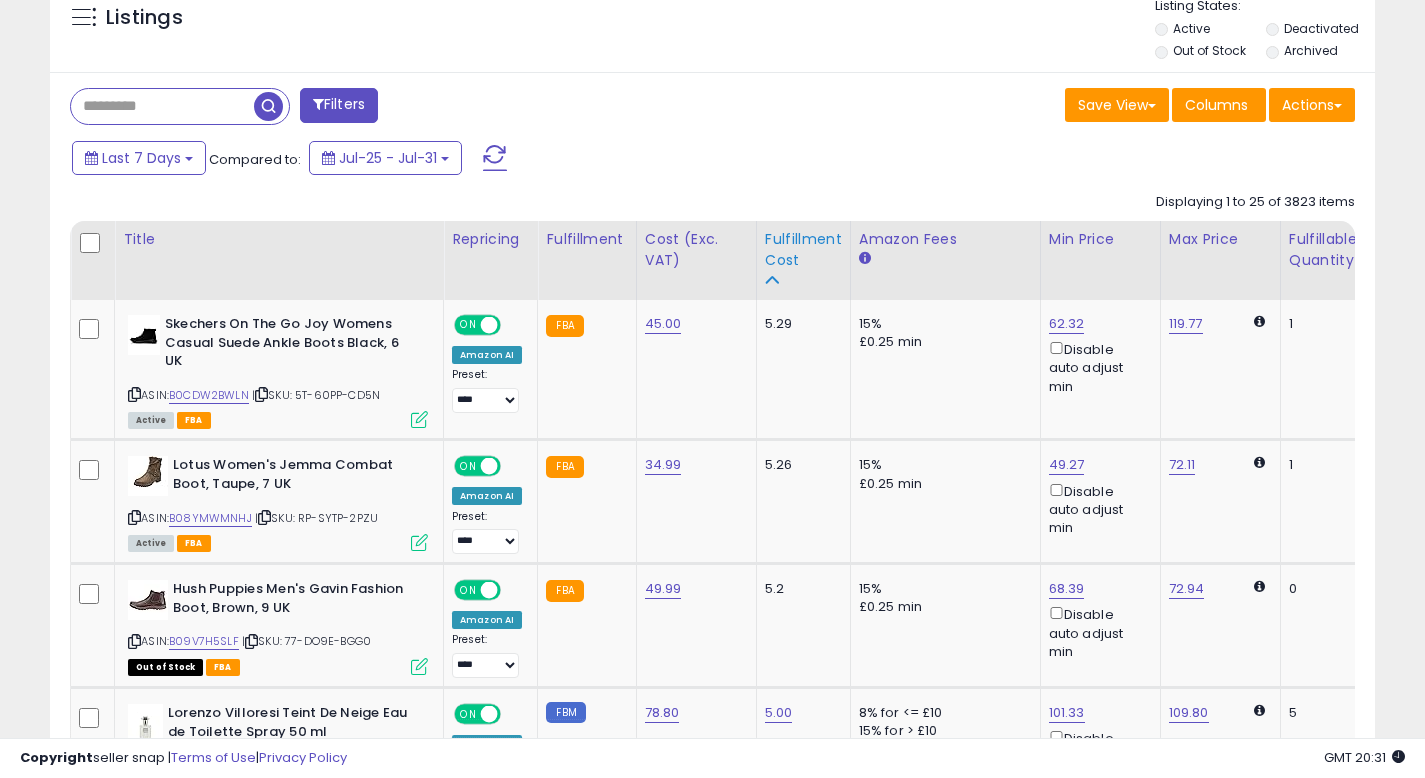 click on "Fulfillment Cost" at bounding box center (803, 250) 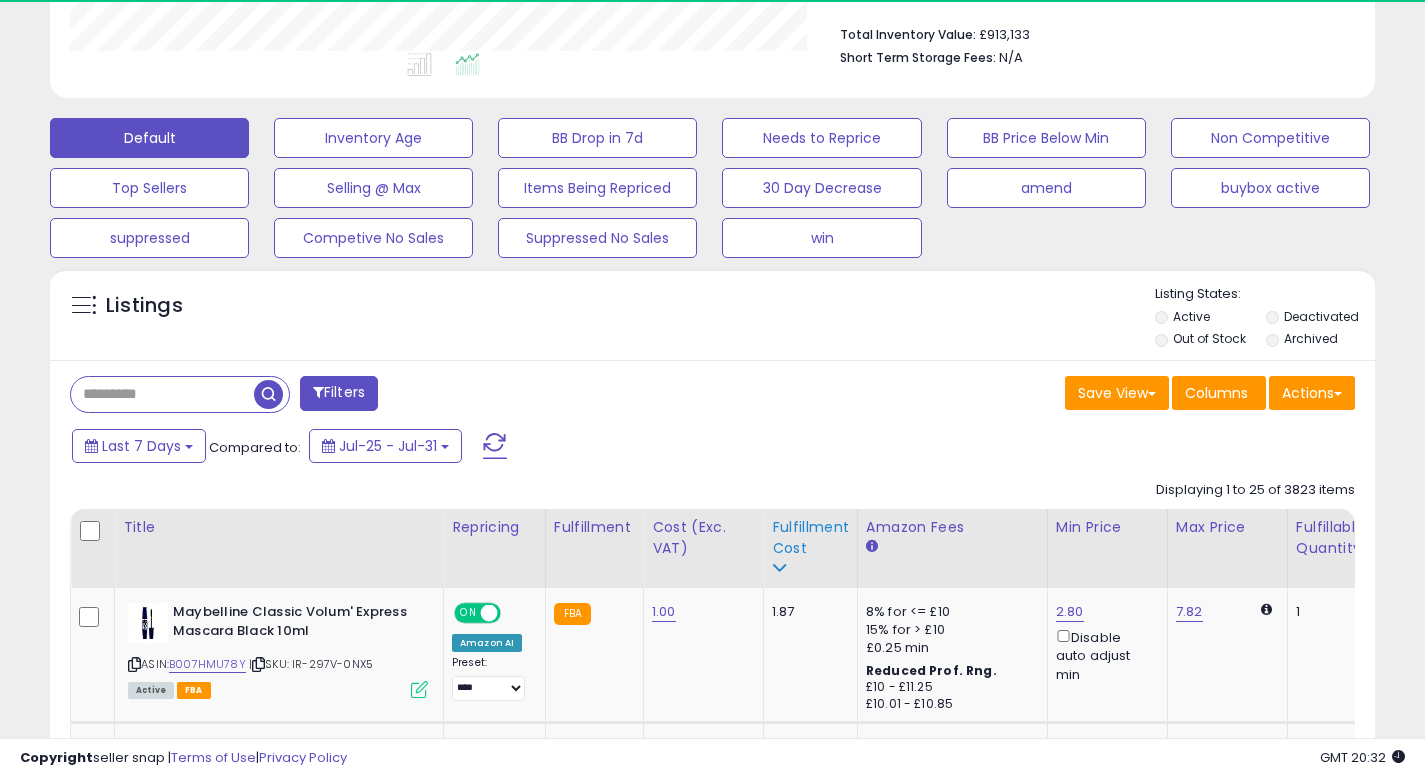 scroll, scrollTop: 800, scrollLeft: 0, axis: vertical 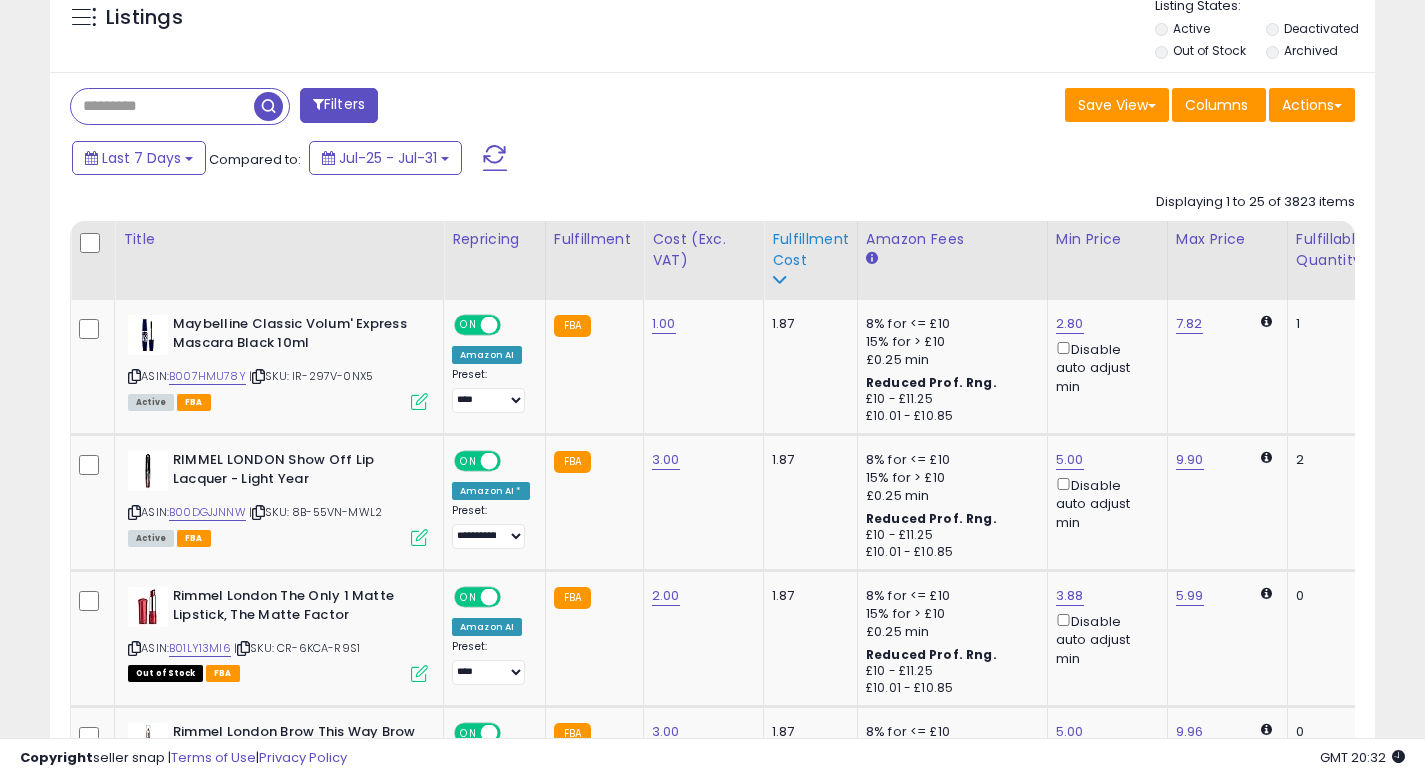 click on "Fulfillment Cost" at bounding box center [810, 250] 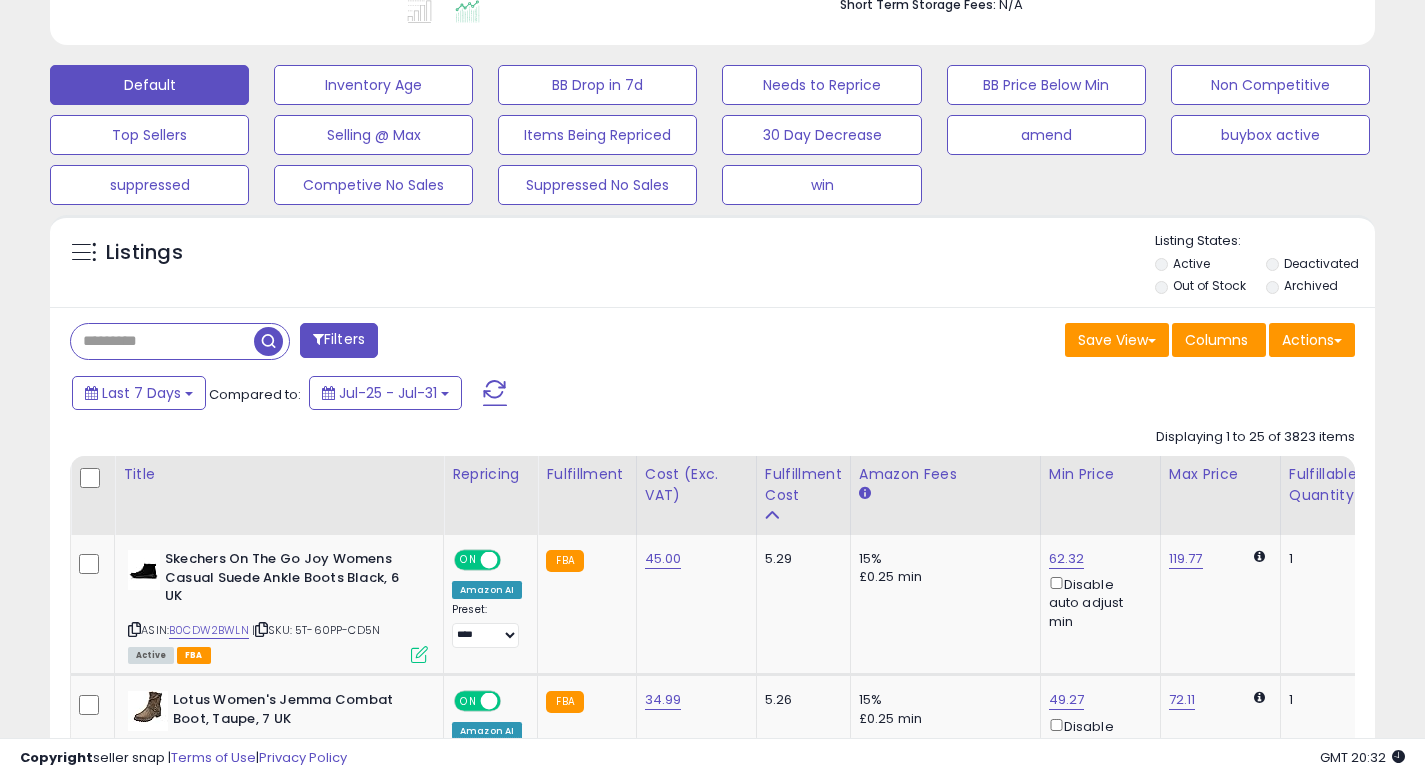 scroll, scrollTop: 560, scrollLeft: 0, axis: vertical 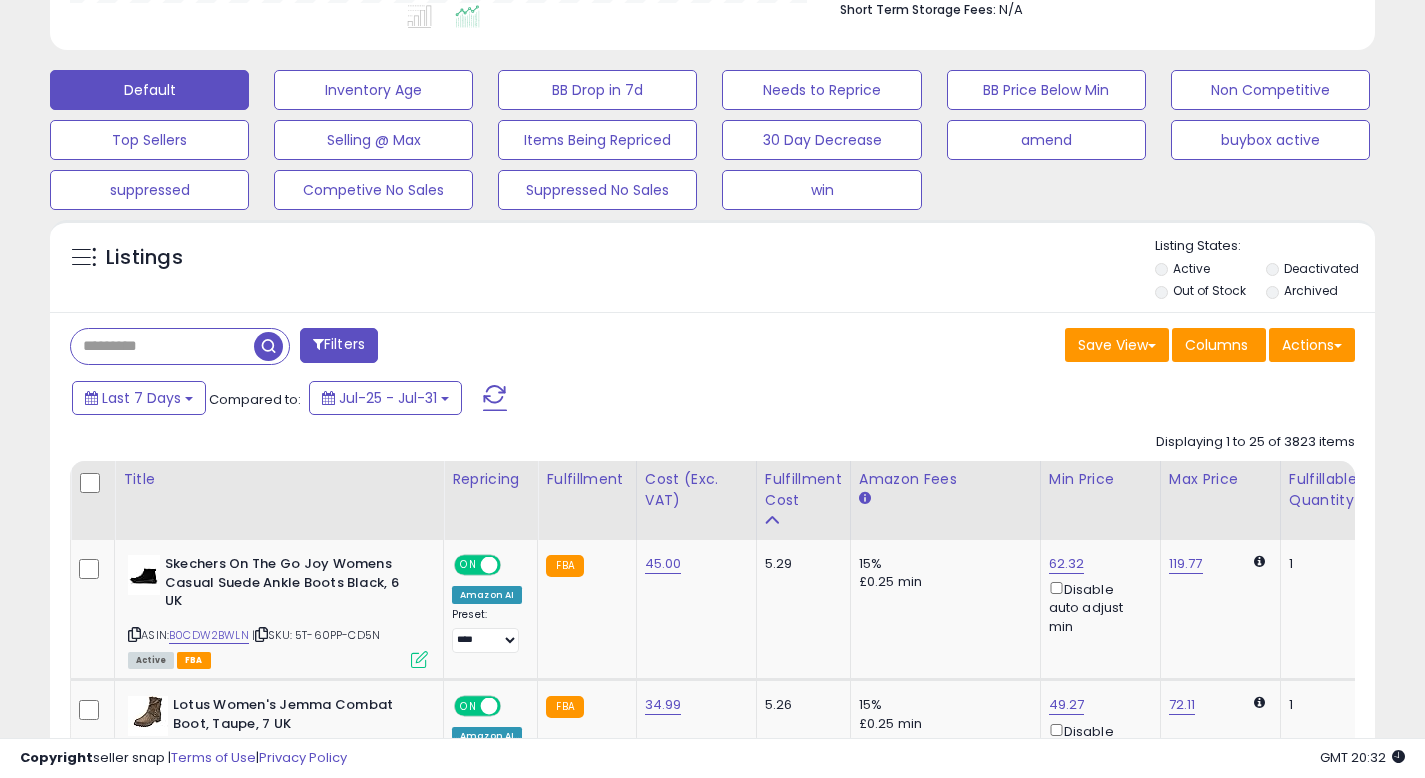 click on "Deactivated" at bounding box center [1320, 271] 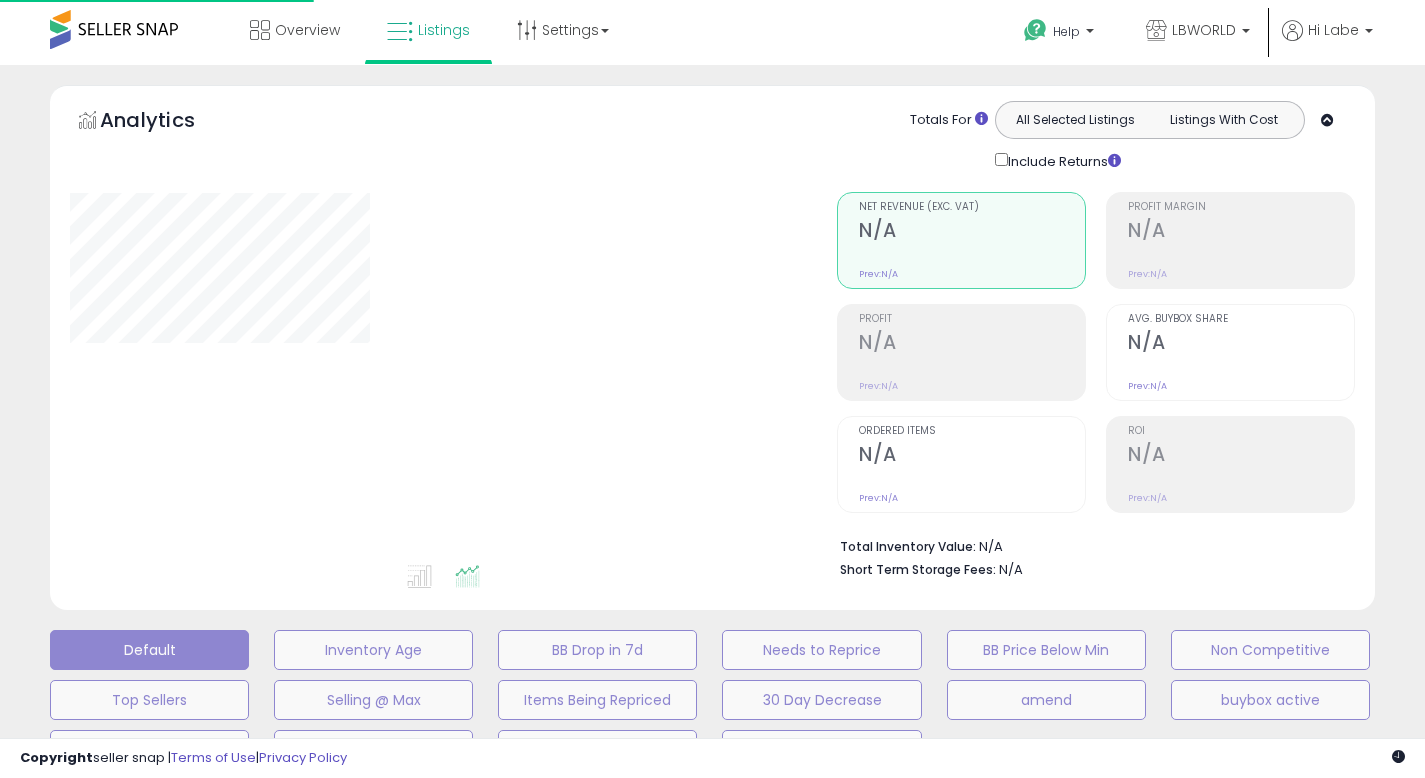 scroll, scrollTop: 513, scrollLeft: 0, axis: vertical 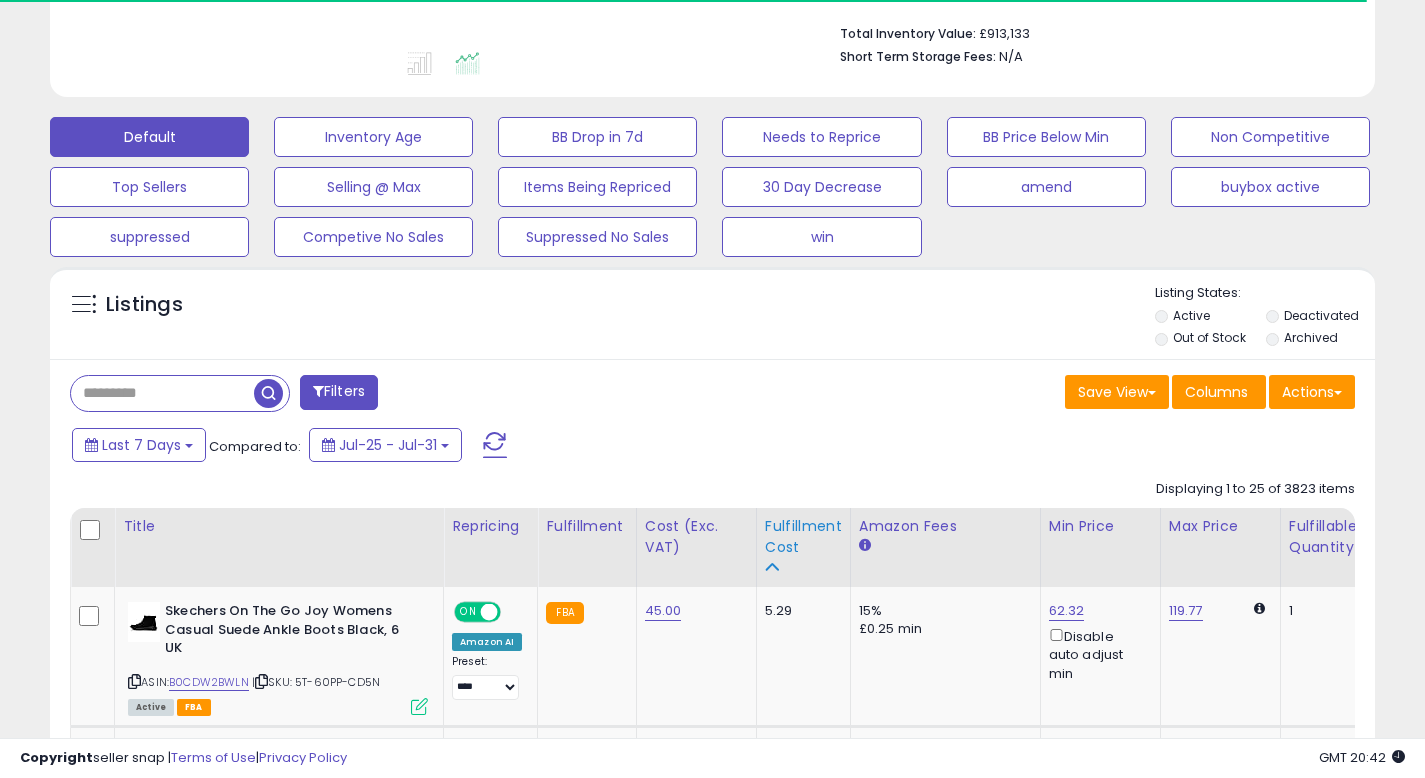 click at bounding box center [772, 567] 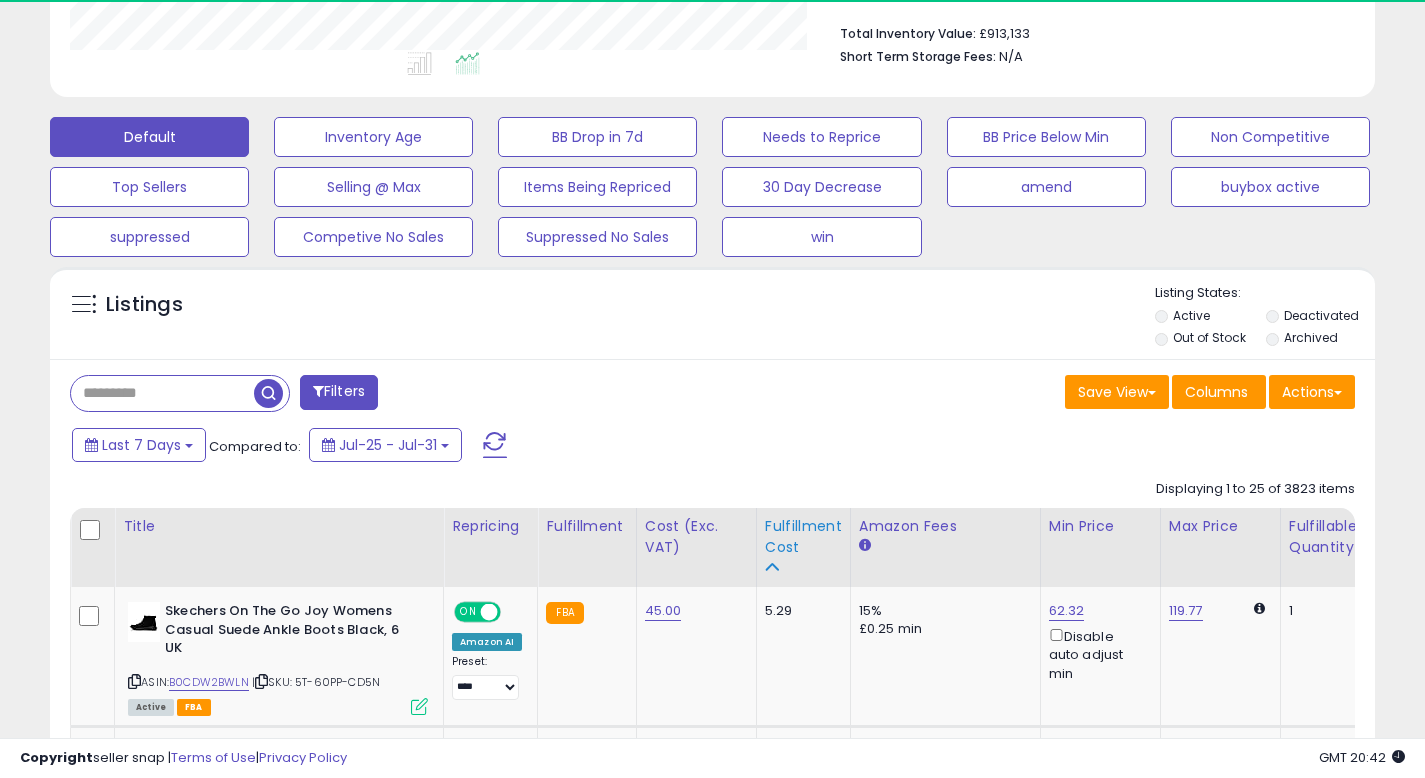 scroll, scrollTop: 999590, scrollLeft: 999233, axis: both 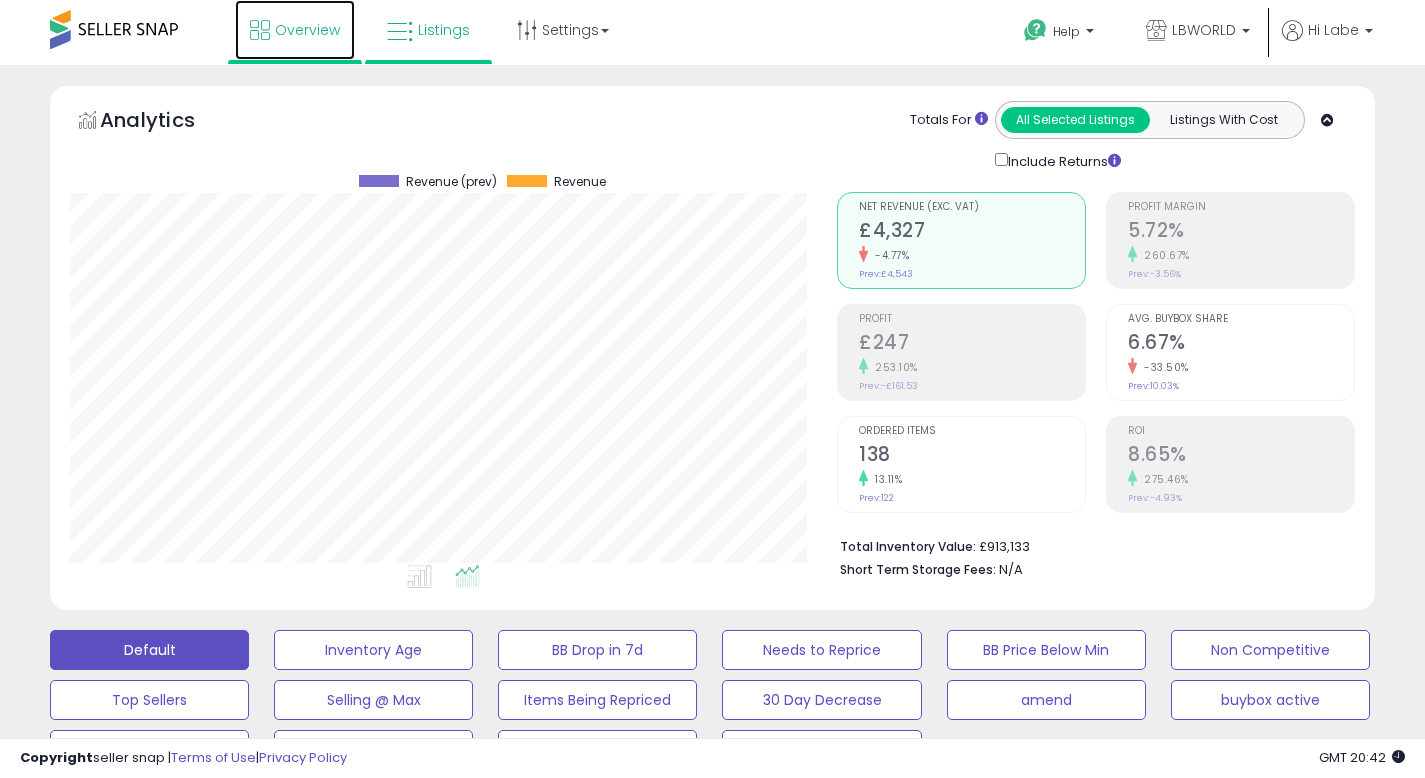 click on "Overview" at bounding box center [307, 30] 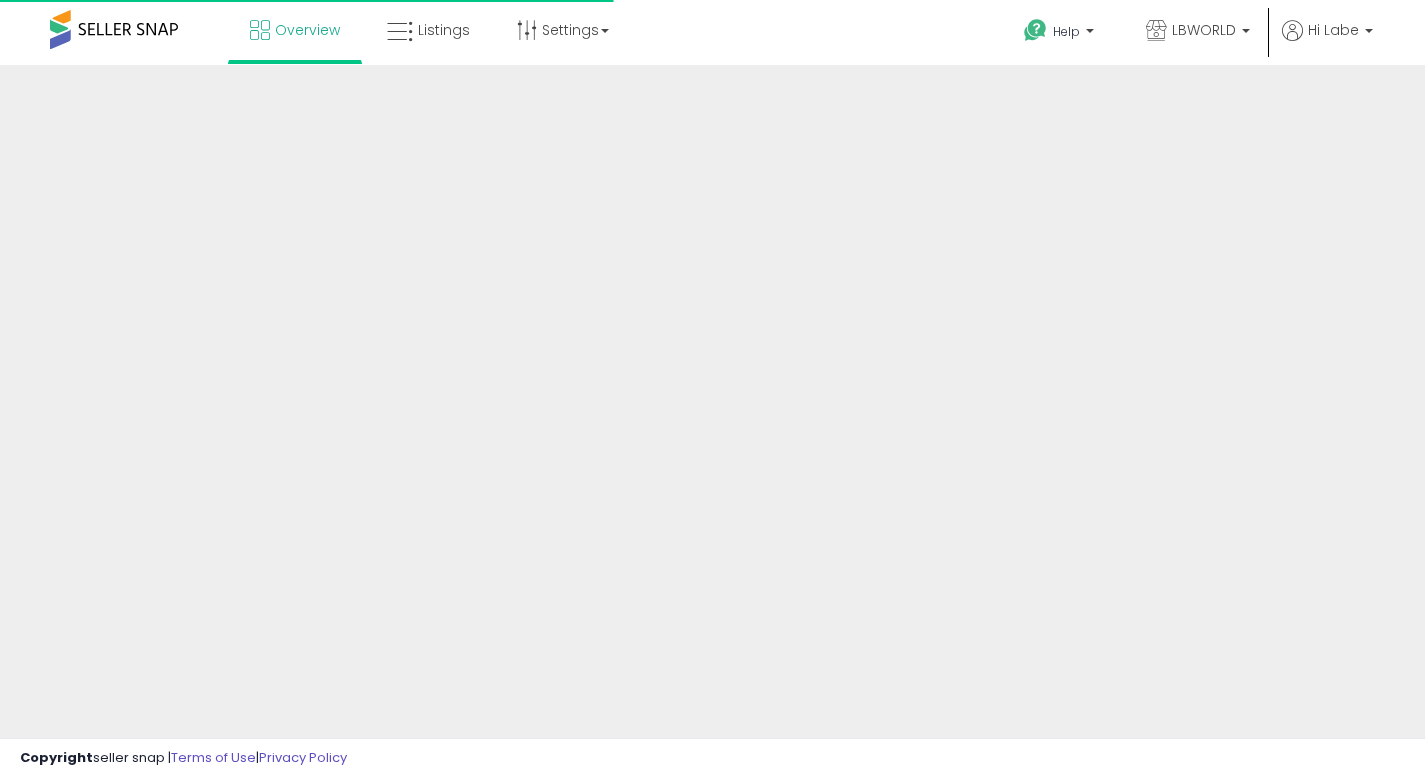 scroll, scrollTop: 0, scrollLeft: 0, axis: both 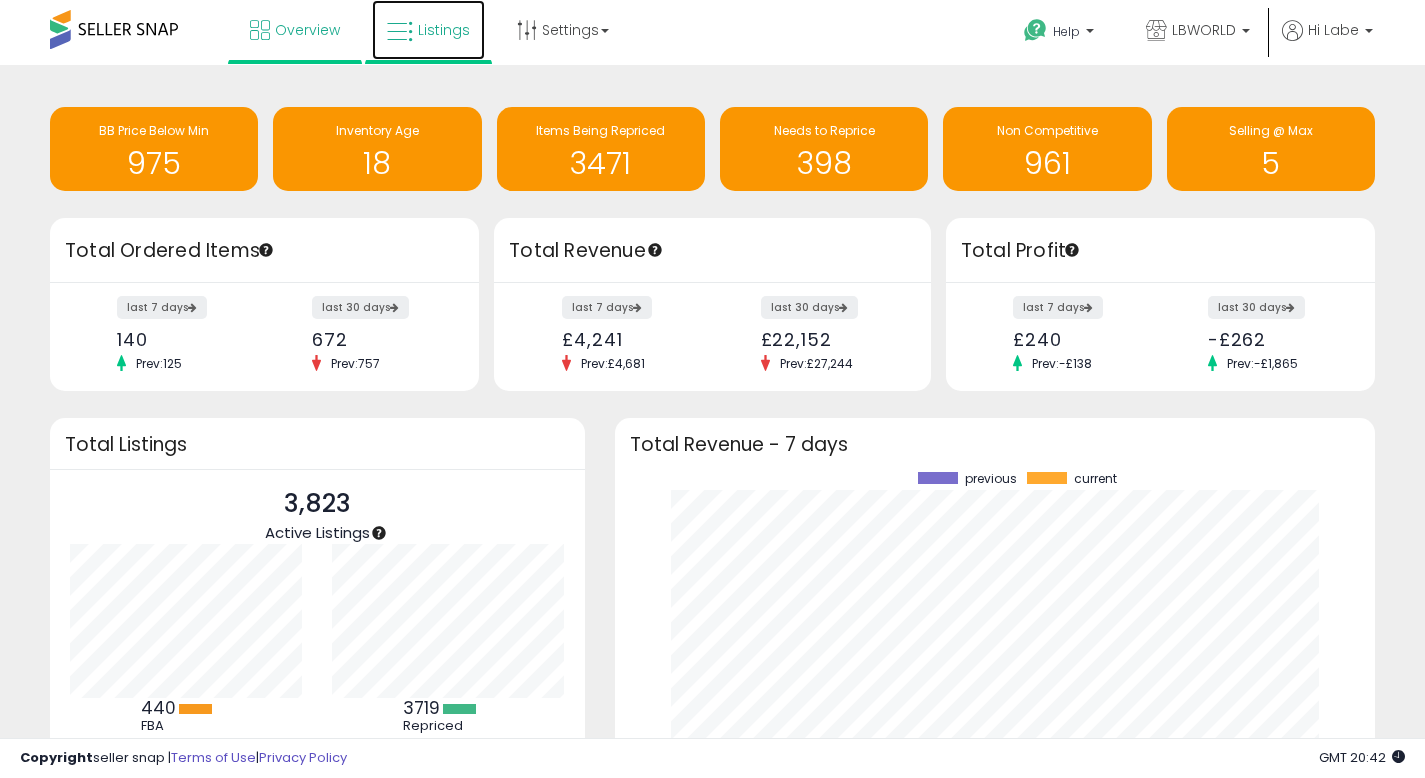 click on "Listings" at bounding box center [444, 30] 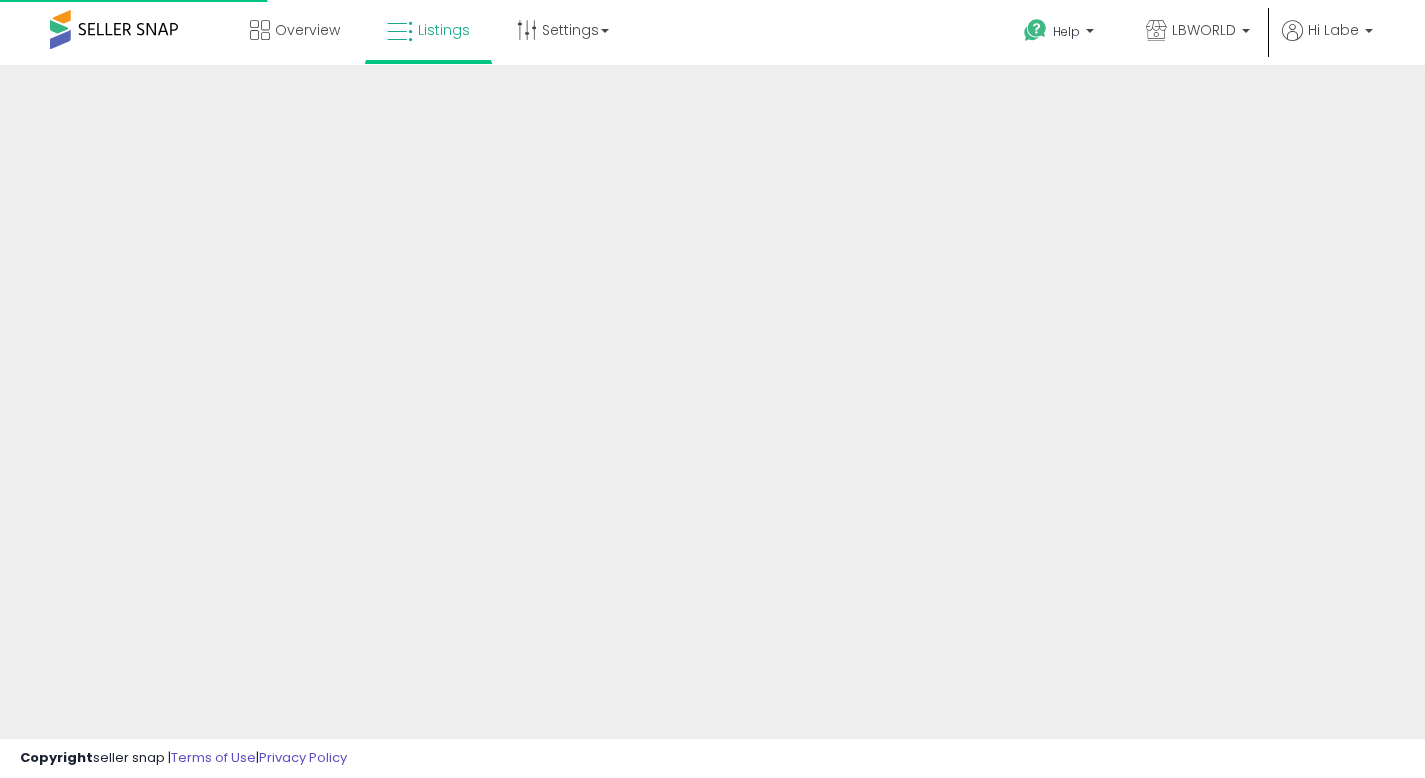 scroll, scrollTop: 0, scrollLeft: 0, axis: both 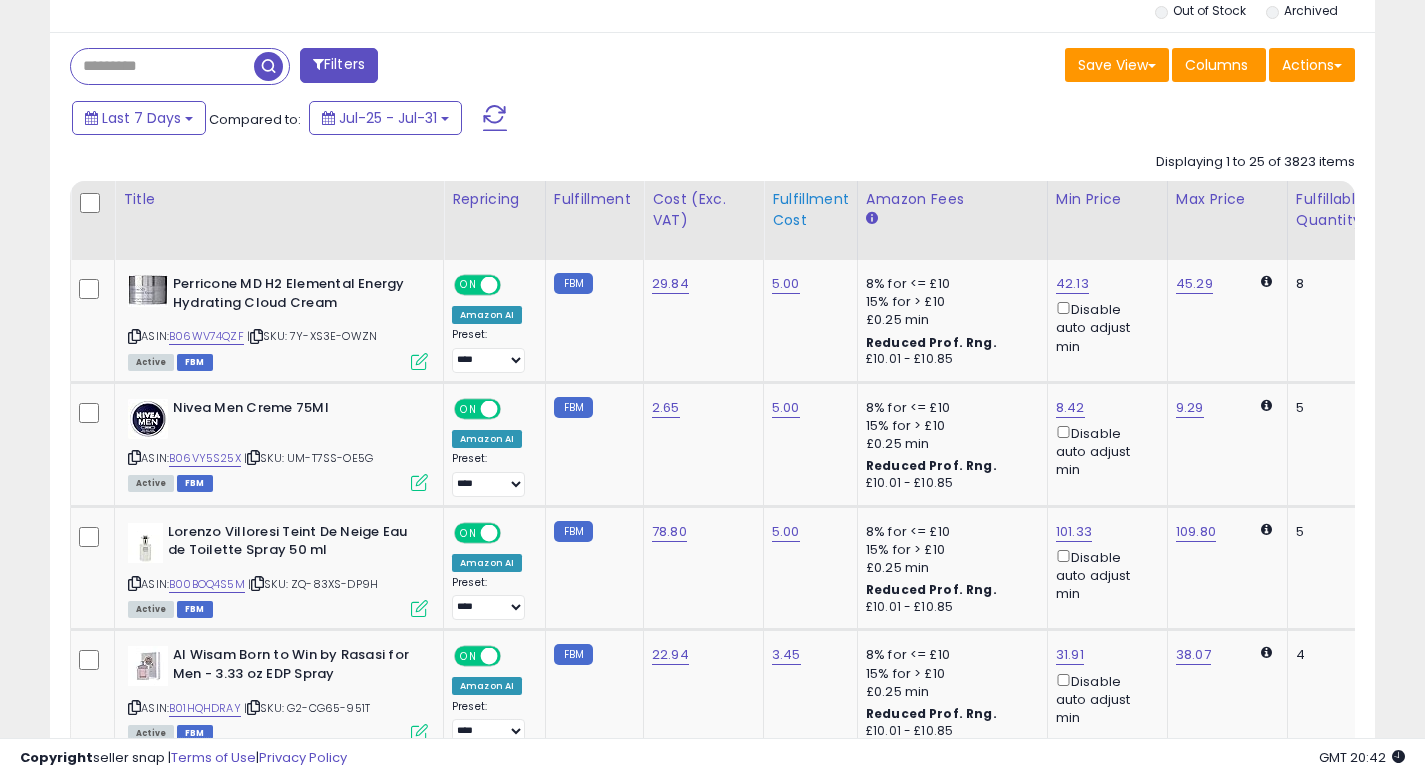 click on "Fulfillment Cost" at bounding box center (810, 210) 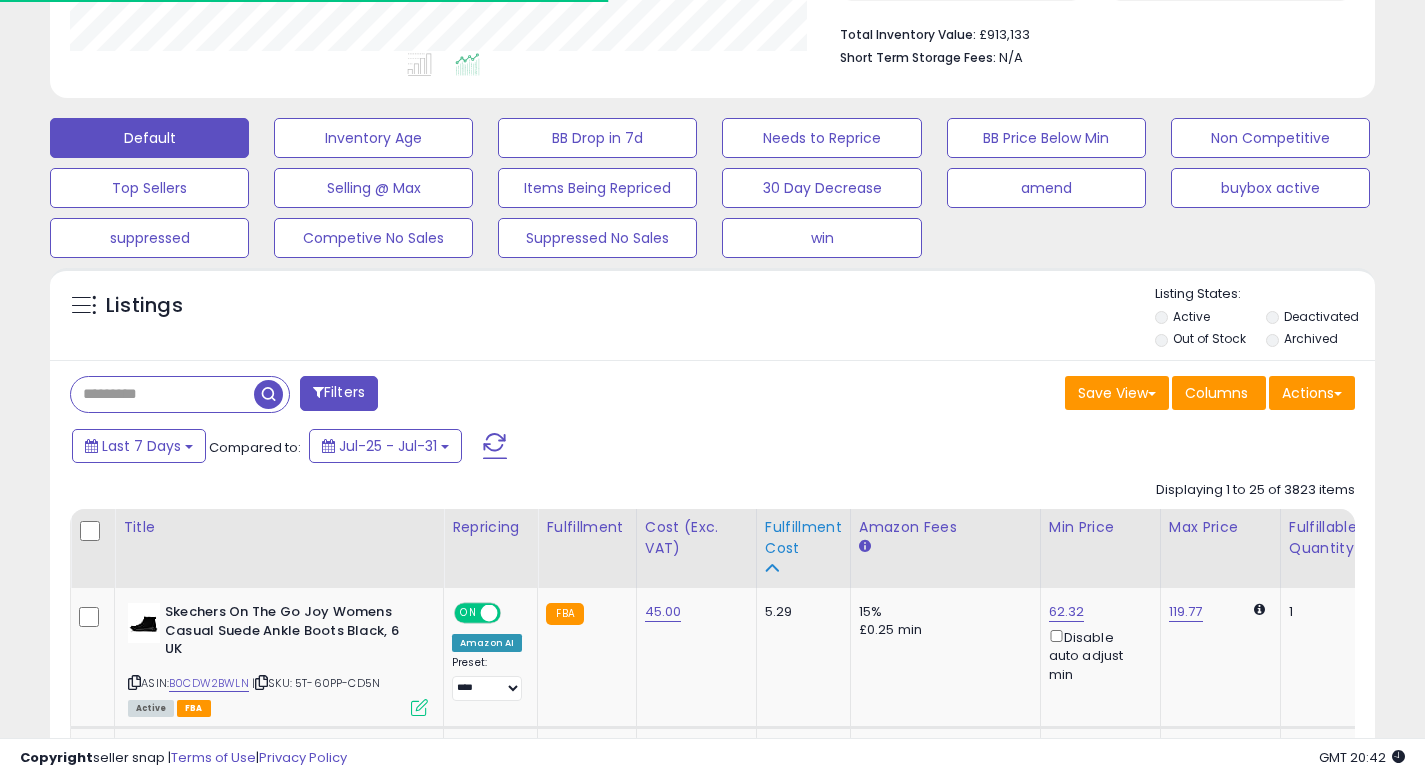 scroll, scrollTop: 840, scrollLeft: 0, axis: vertical 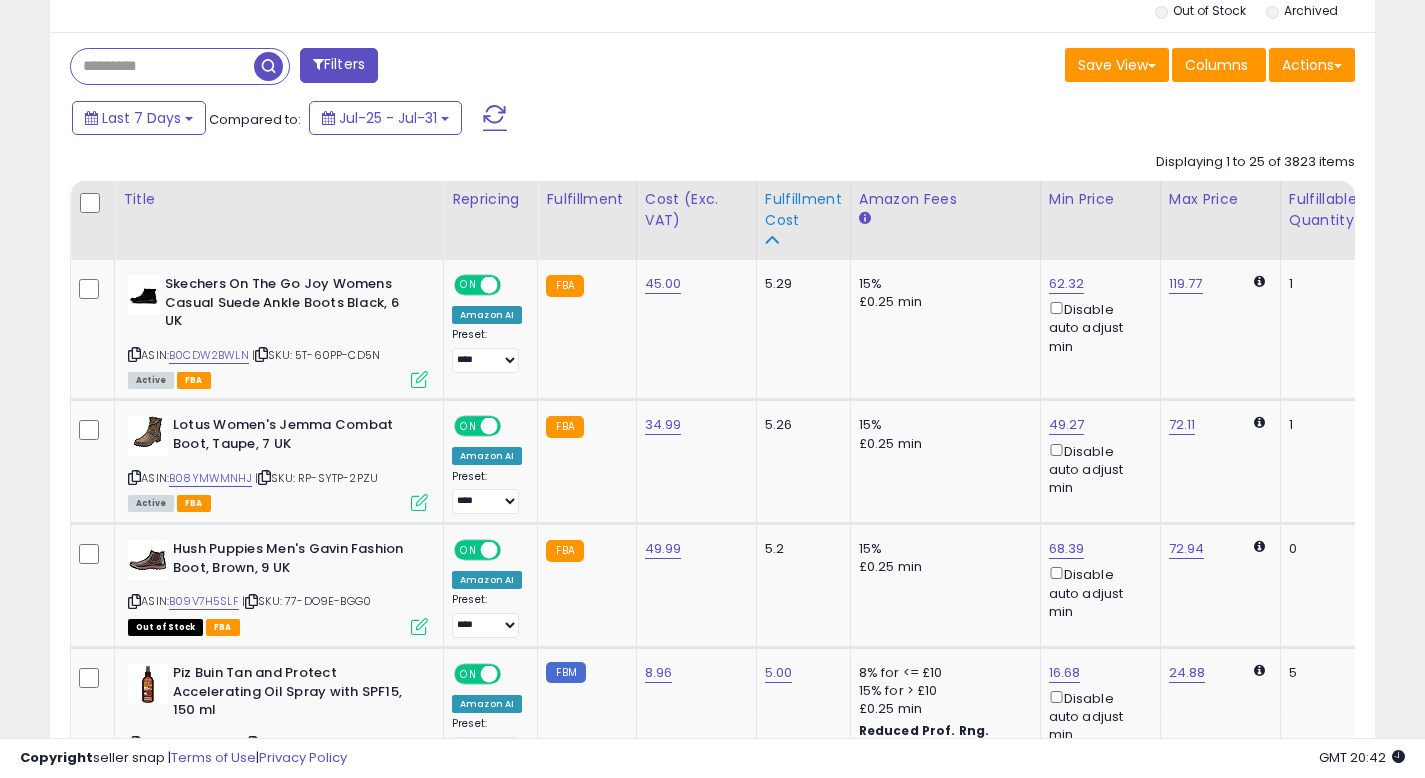 click on "Fulfillment Cost" at bounding box center (803, 210) 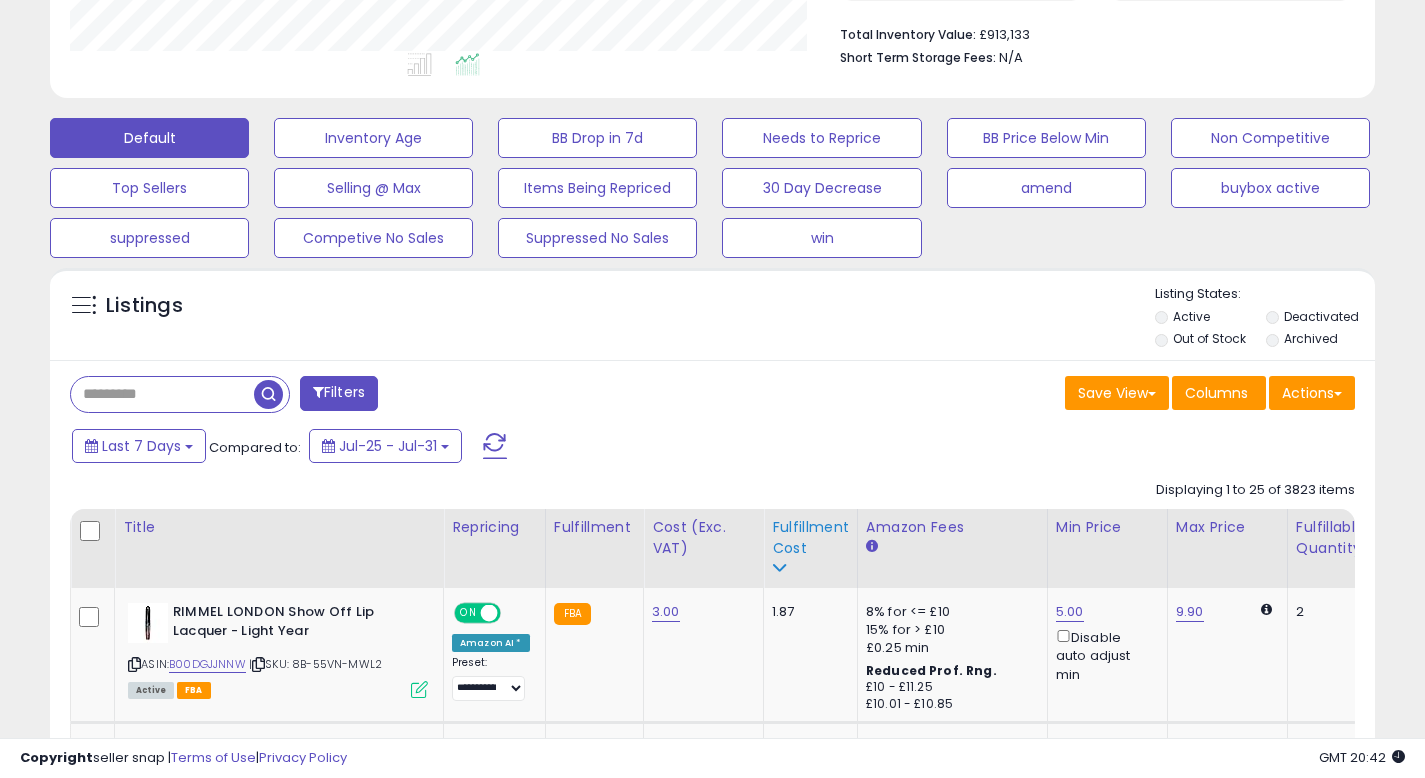 scroll, scrollTop: 840, scrollLeft: 0, axis: vertical 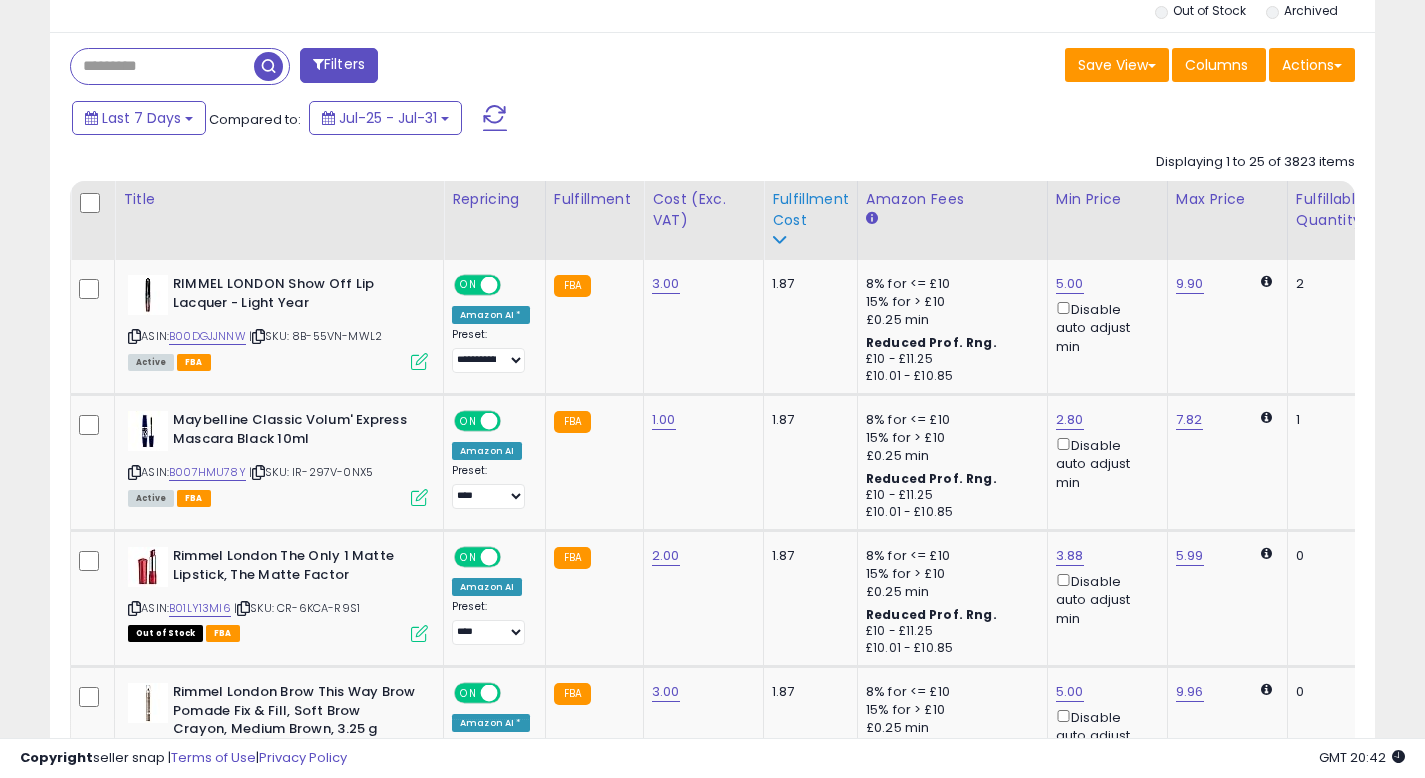 click on "Fulfillment Cost" at bounding box center (810, 210) 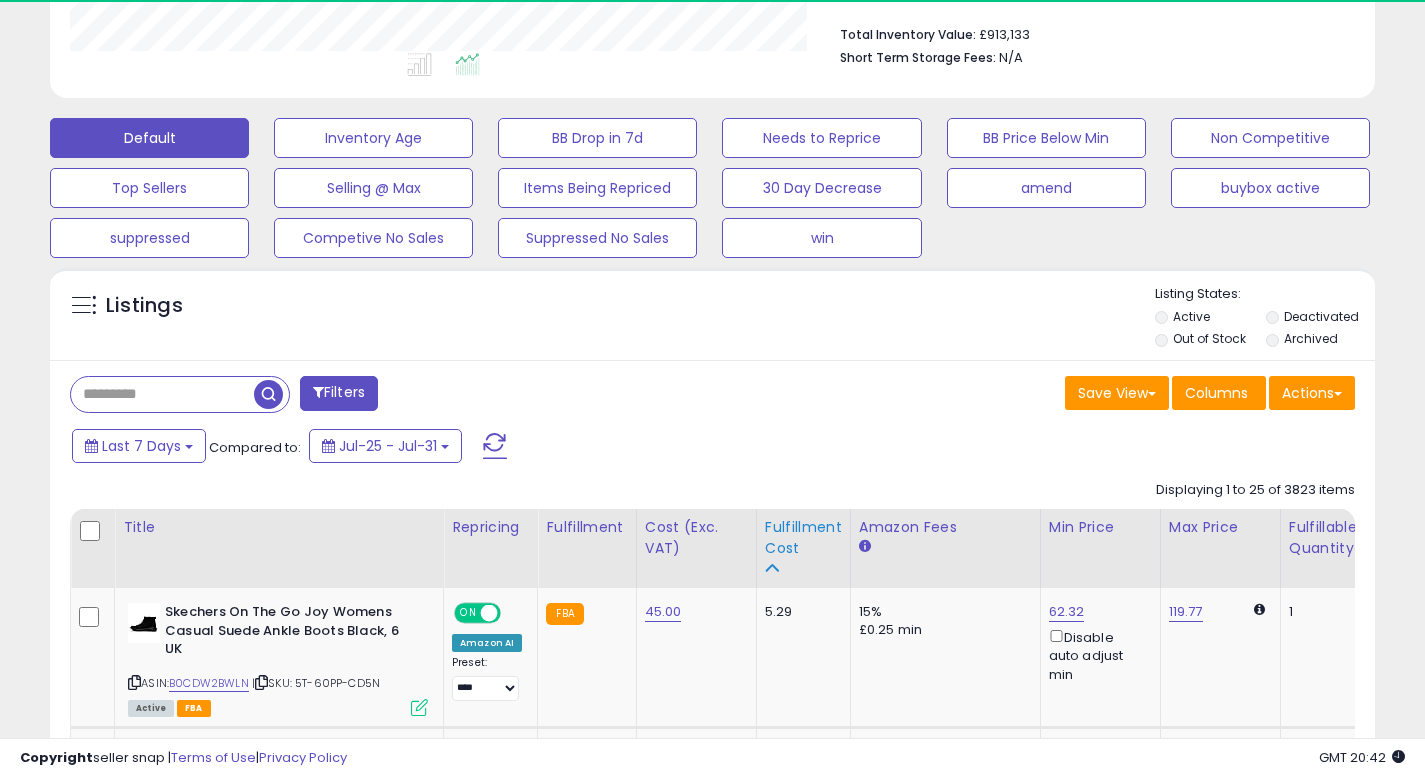 scroll, scrollTop: 840, scrollLeft: 0, axis: vertical 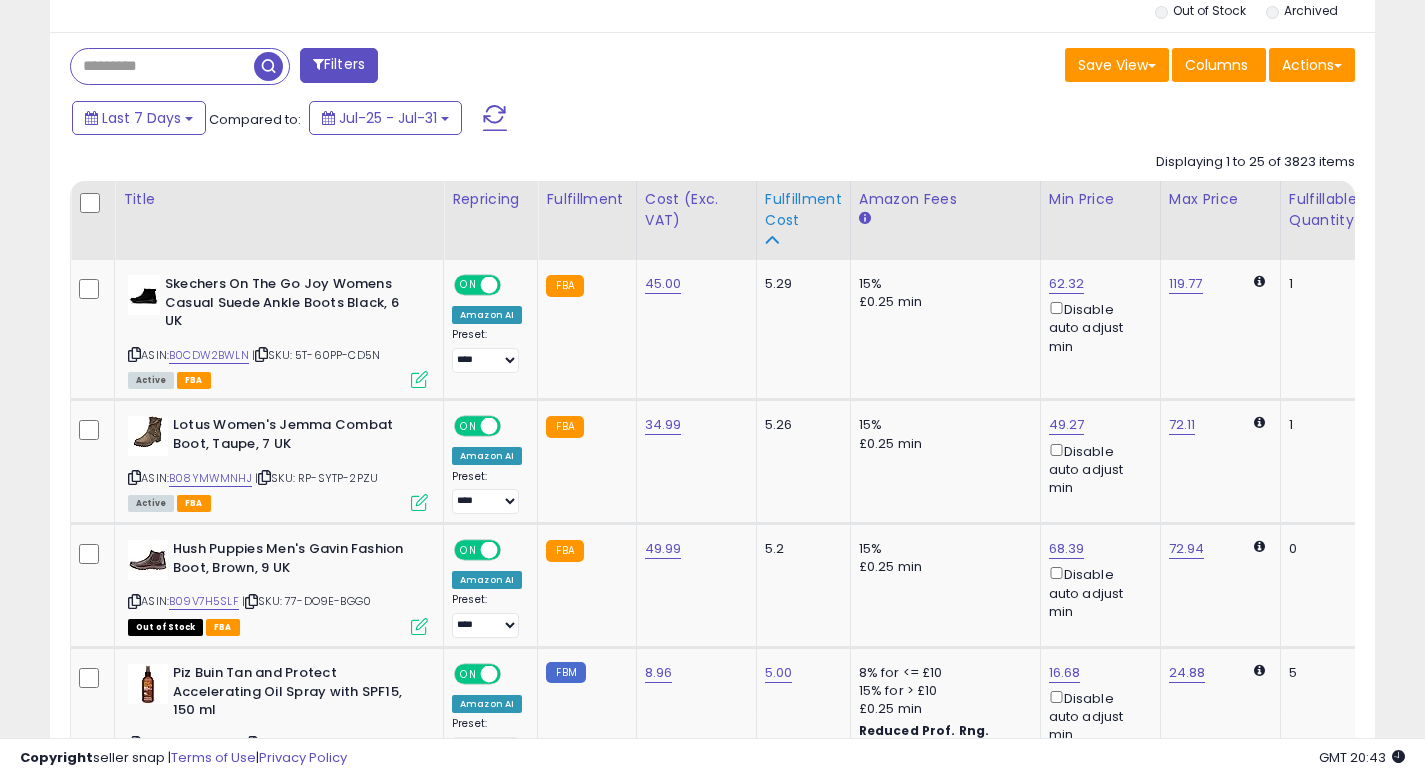 click on "Fulfillment Cost" at bounding box center (803, 210) 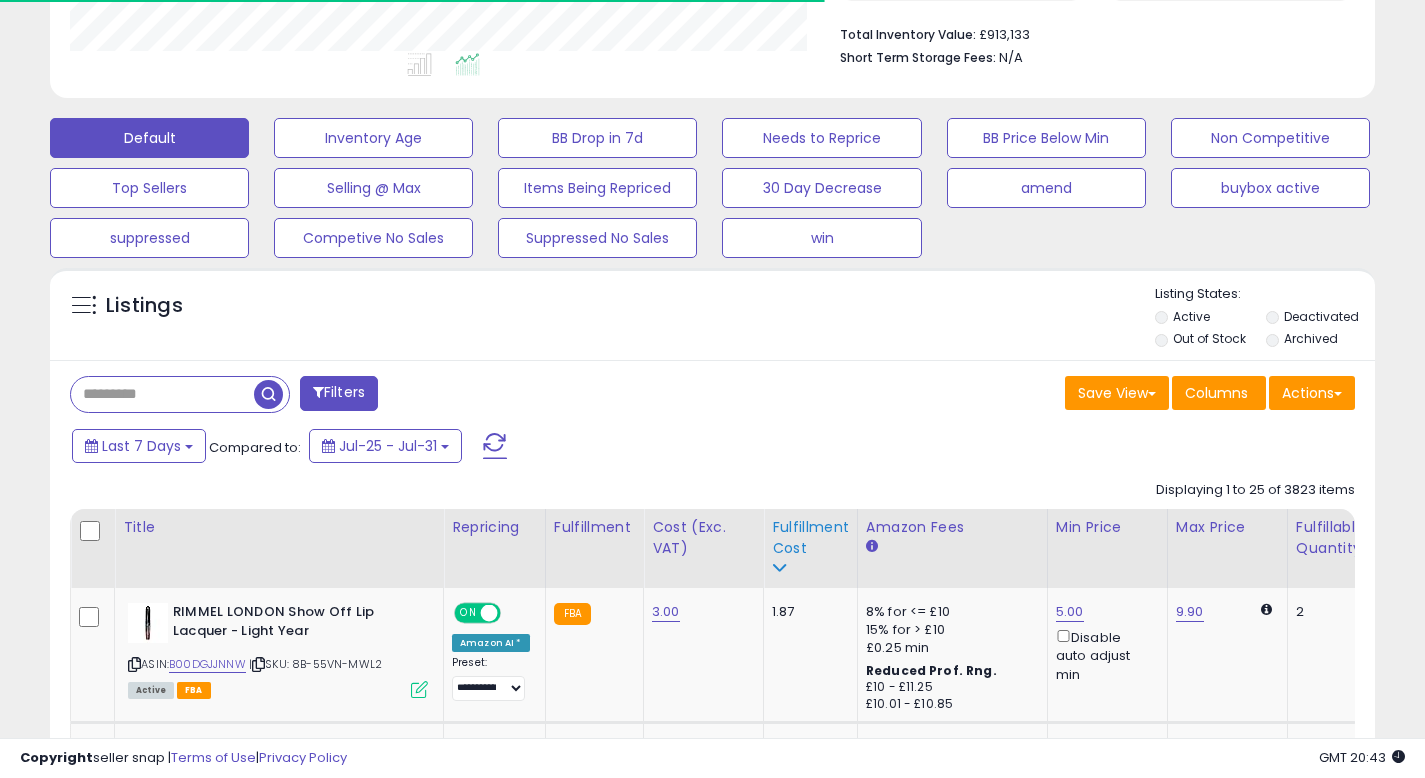 scroll, scrollTop: 840, scrollLeft: 0, axis: vertical 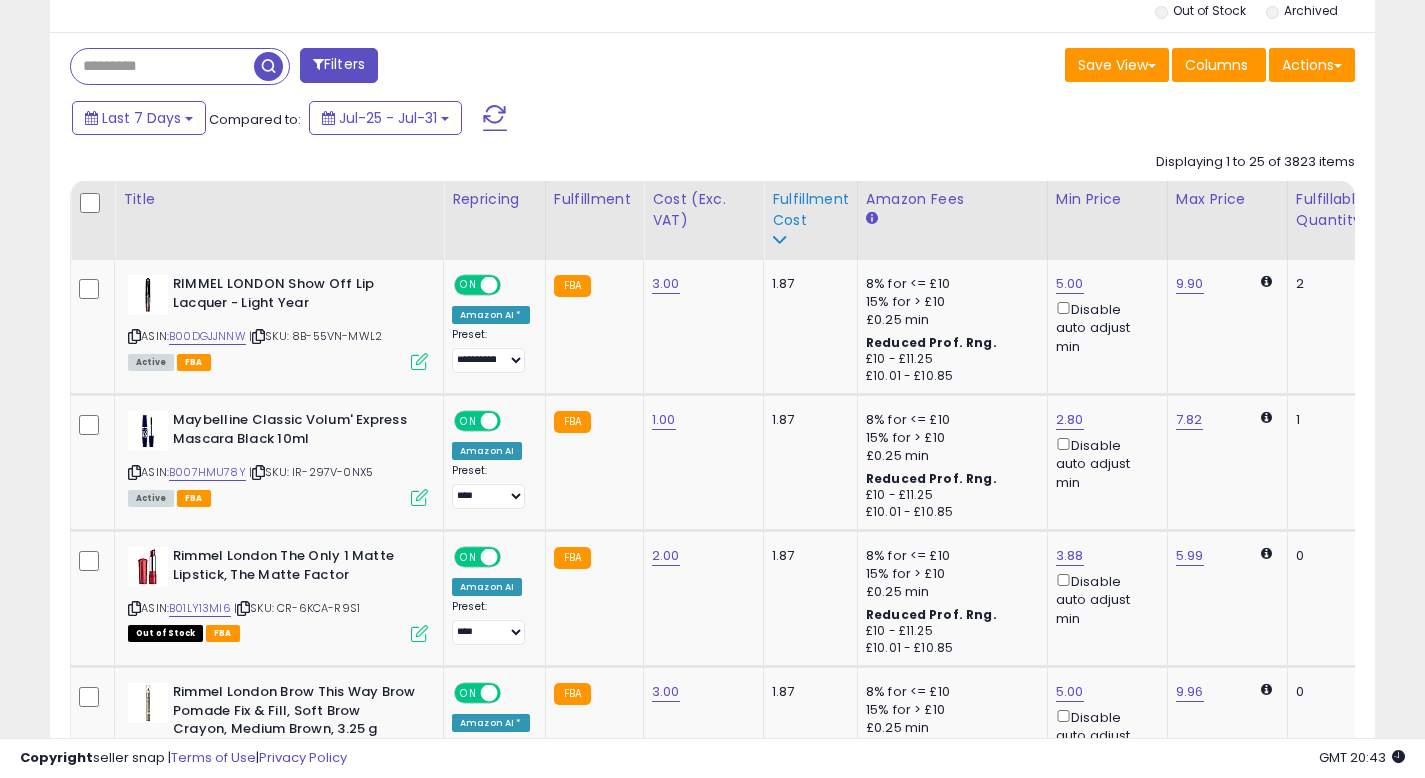 click on "Fulfillment Cost" at bounding box center [810, 210] 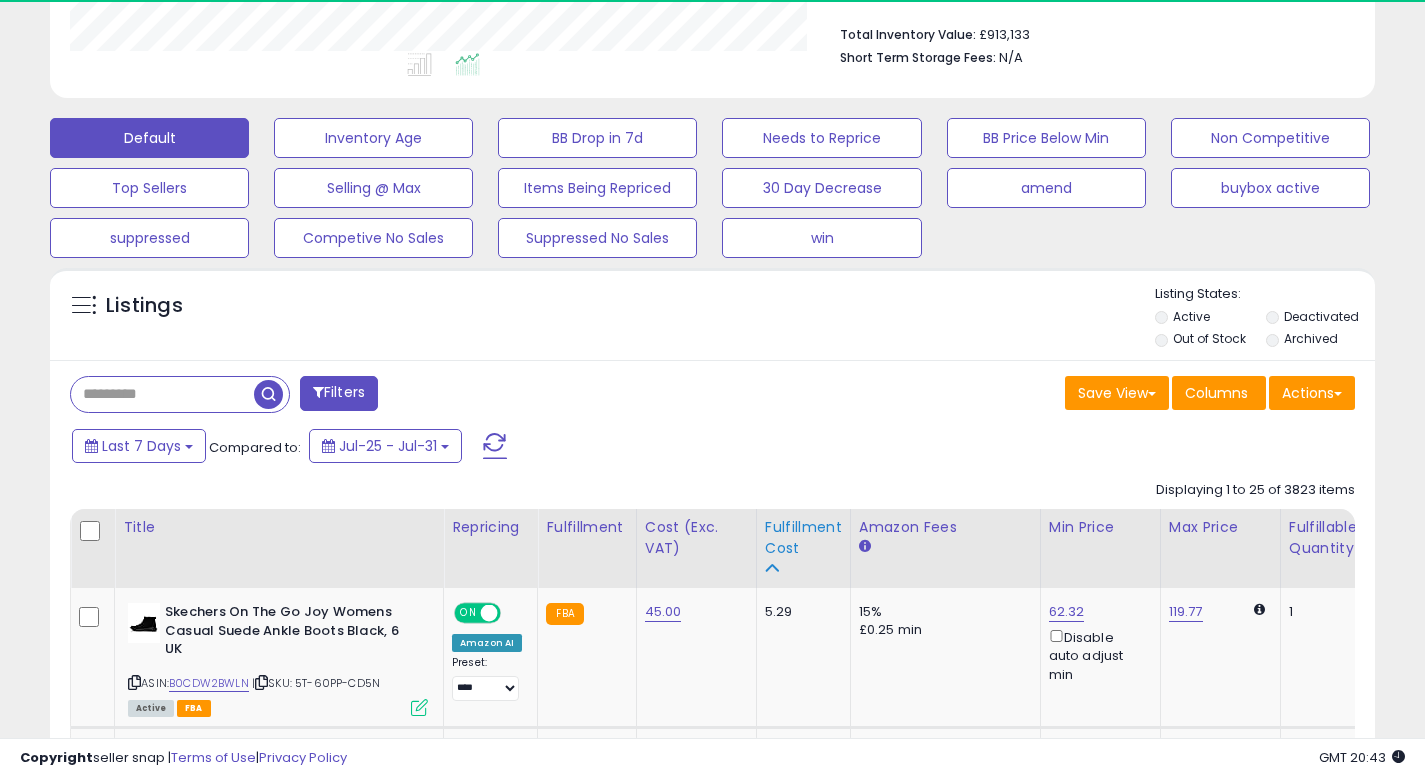 scroll, scrollTop: 840, scrollLeft: 0, axis: vertical 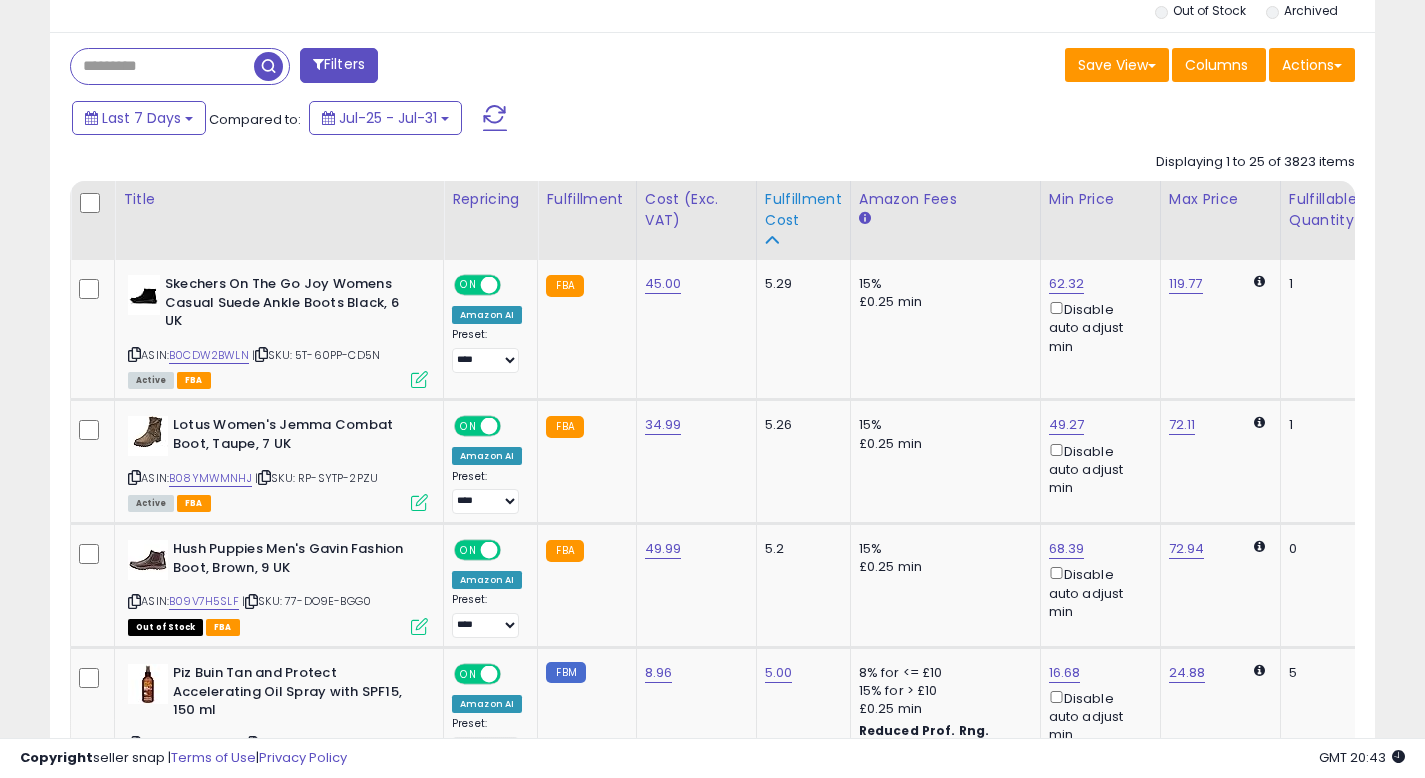 click on "Fulfillment Cost" at bounding box center [803, 210] 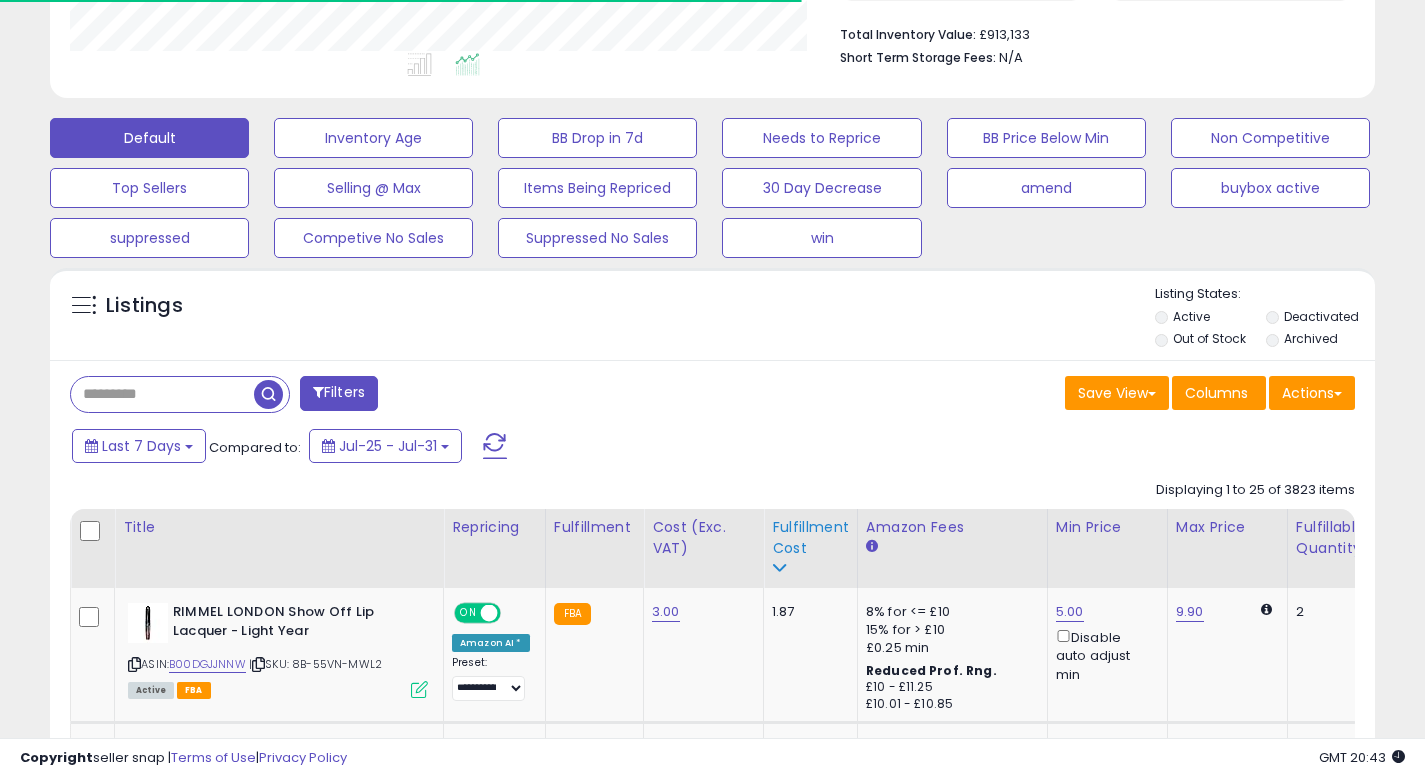 scroll, scrollTop: 840, scrollLeft: 0, axis: vertical 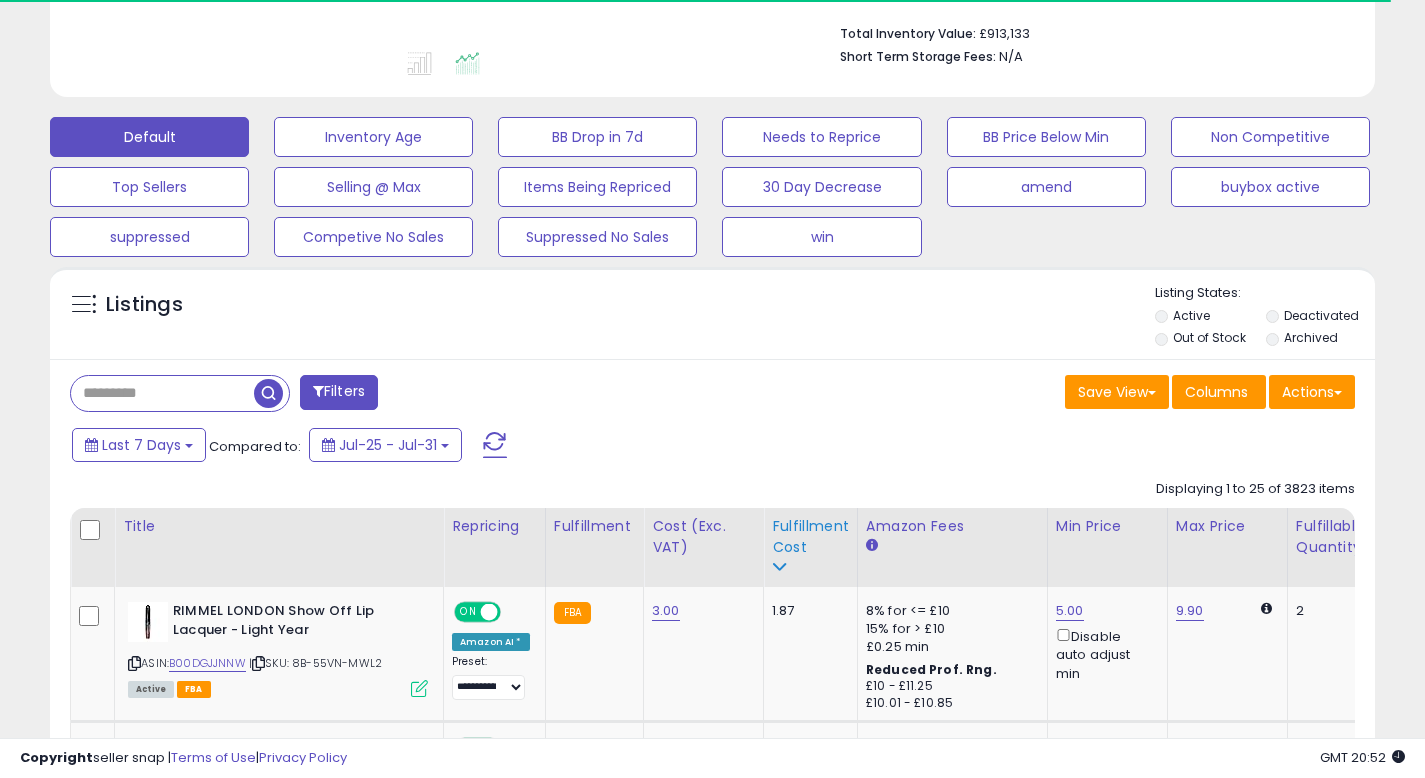 click on "Fulfillment Cost" at bounding box center (810, 537) 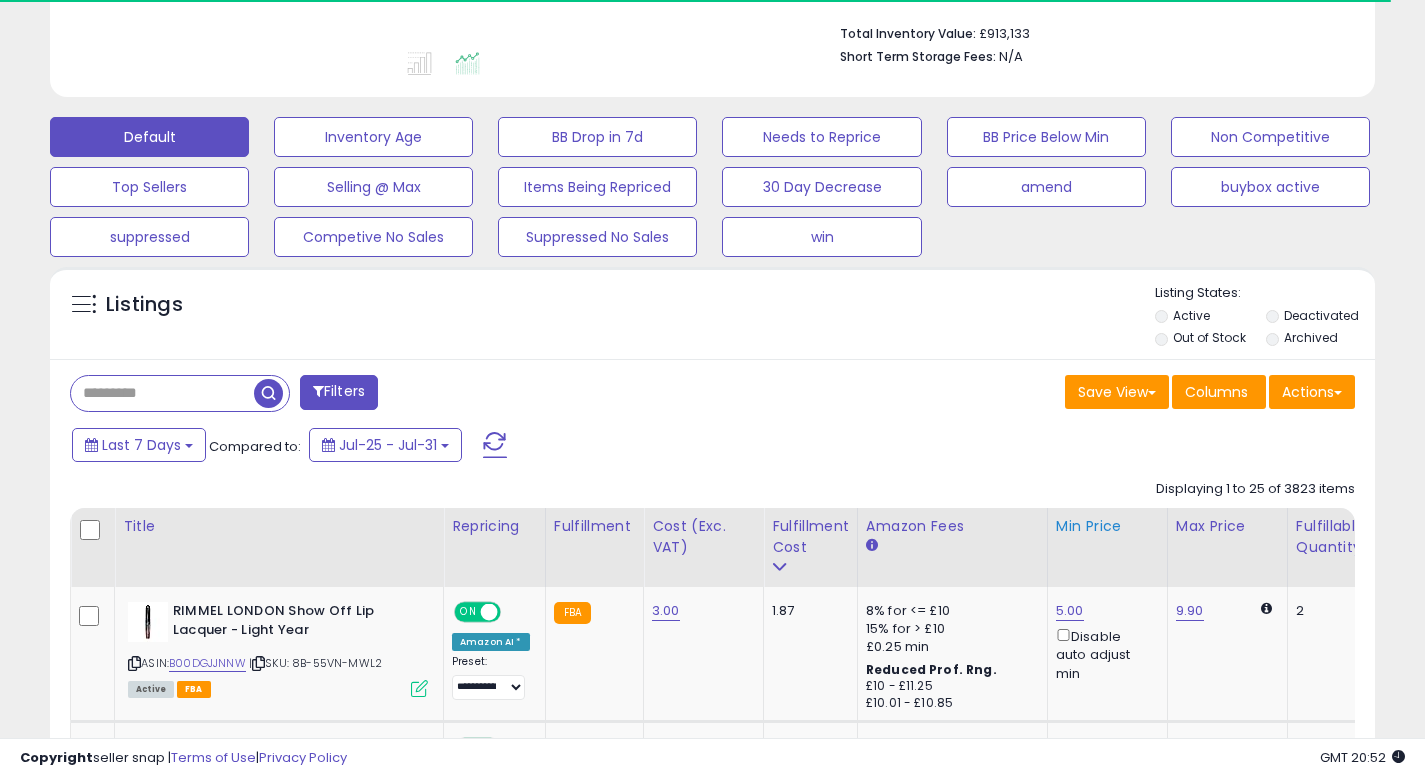 scroll, scrollTop: 512, scrollLeft: 0, axis: vertical 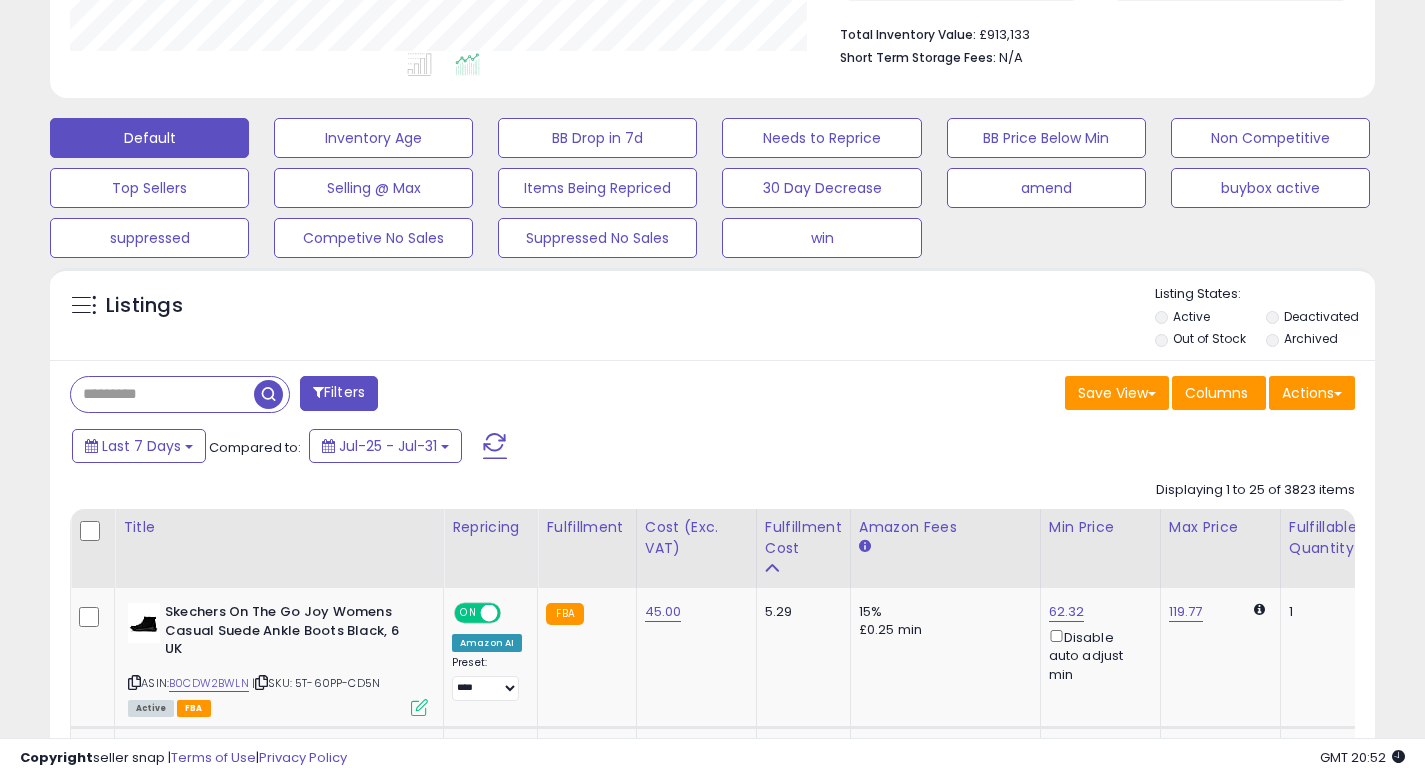 click on "Listings" at bounding box center [712, 319] 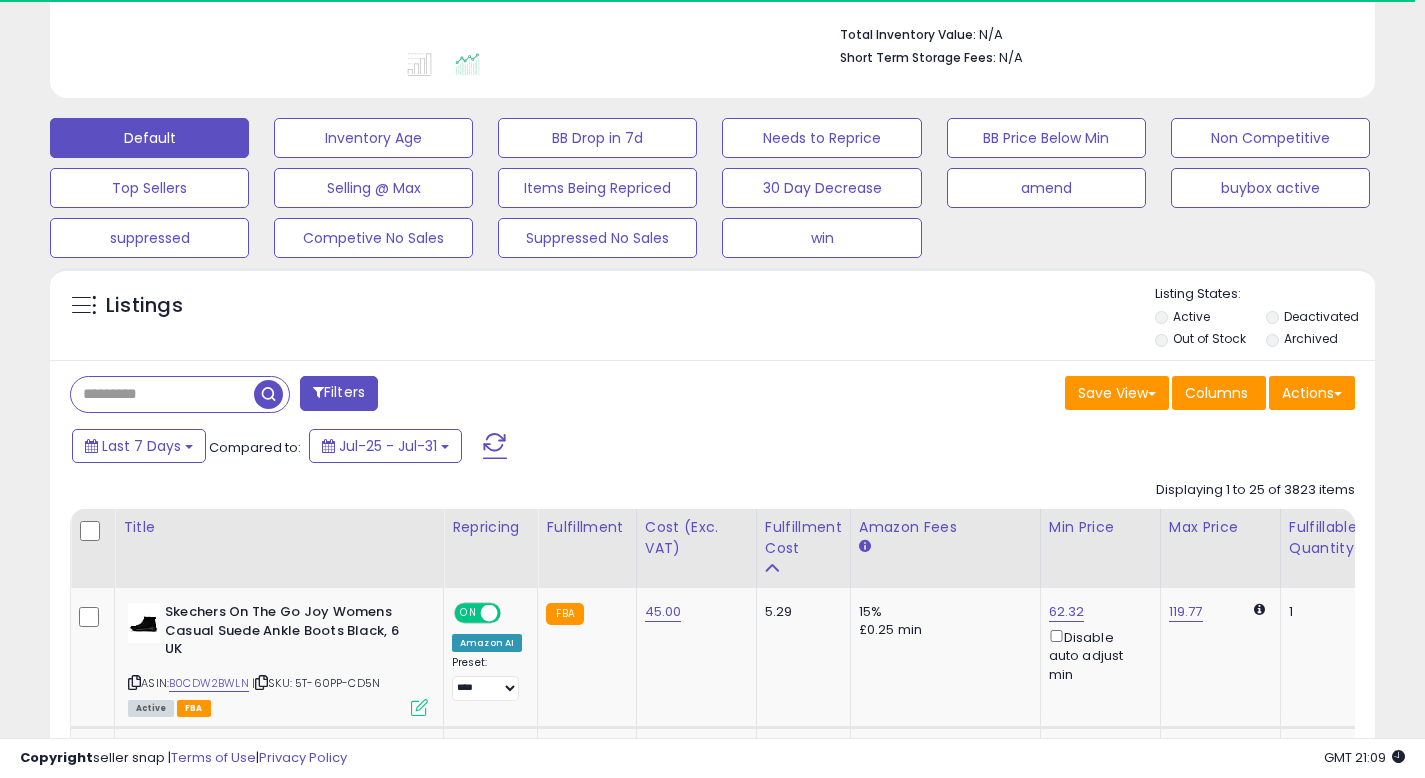scroll, scrollTop: 552, scrollLeft: 0, axis: vertical 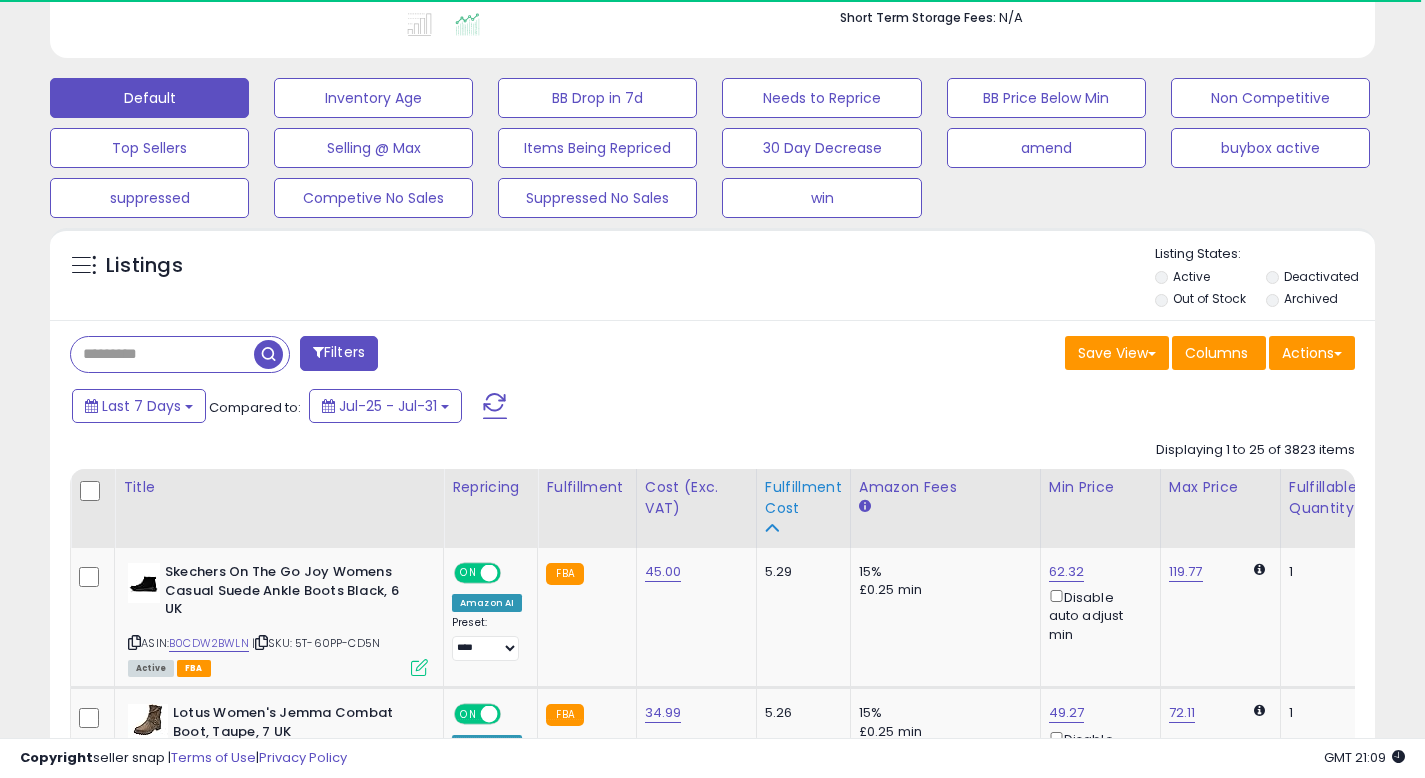 click on "Fulfillment Cost" at bounding box center (803, 498) 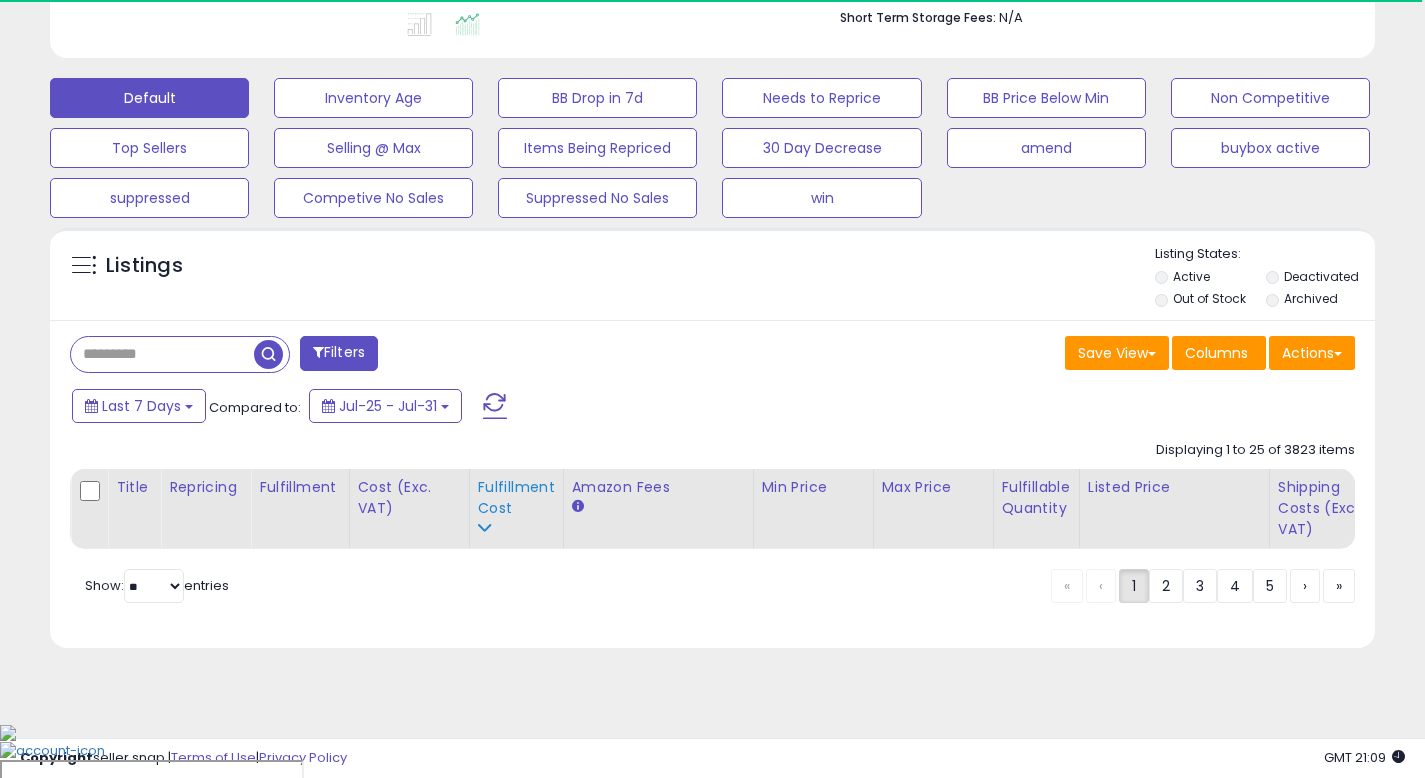 scroll, scrollTop: 512, scrollLeft: 0, axis: vertical 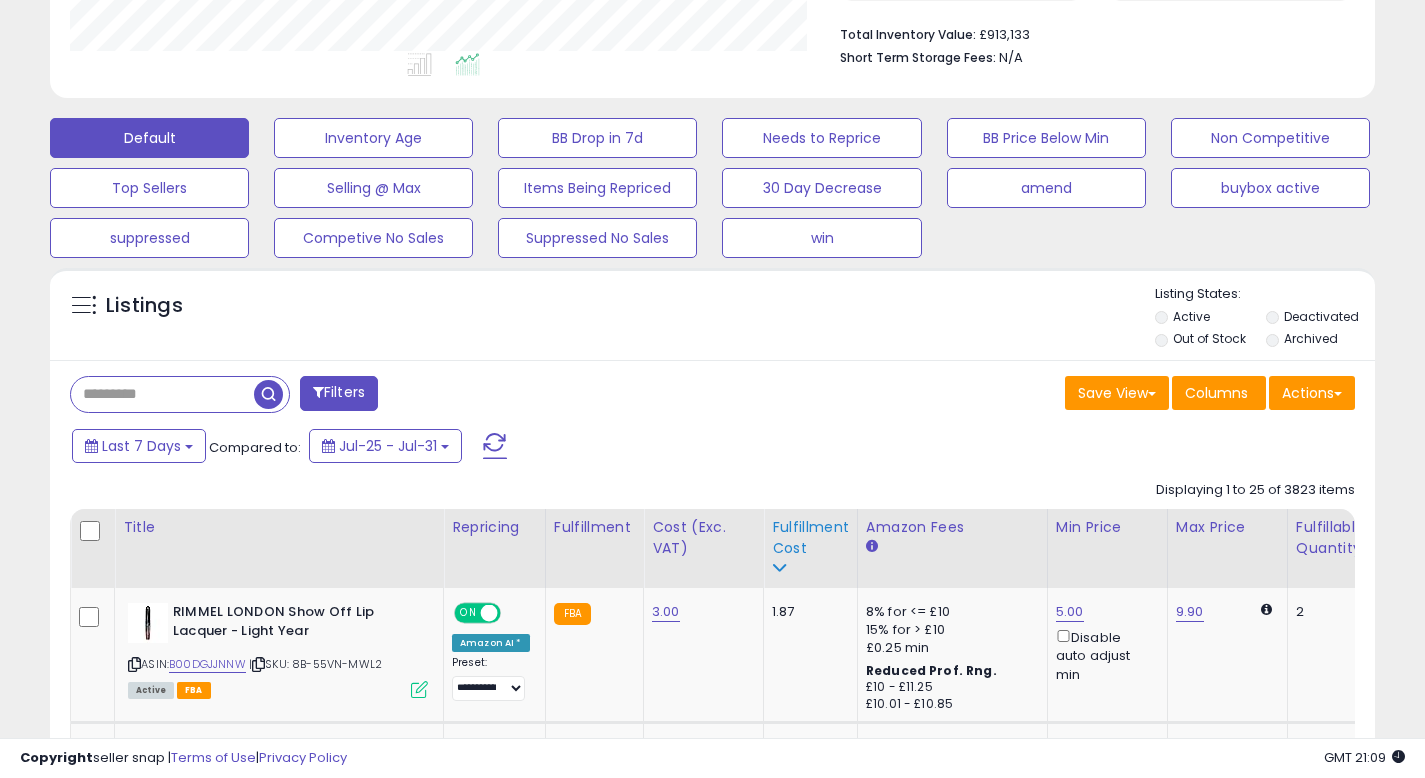 click on "Fulfillment Cost" at bounding box center (810, 538) 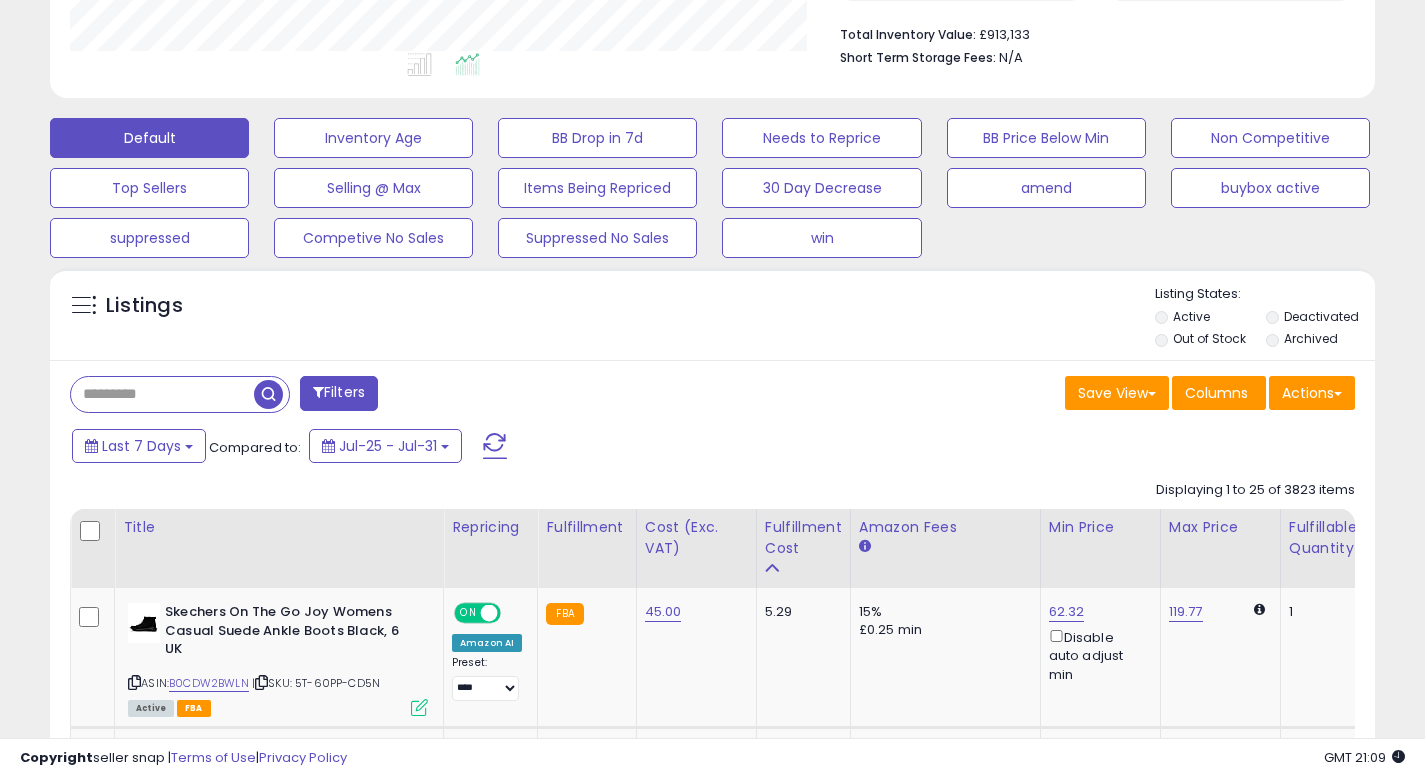 scroll, scrollTop: 0, scrollLeft: 0, axis: both 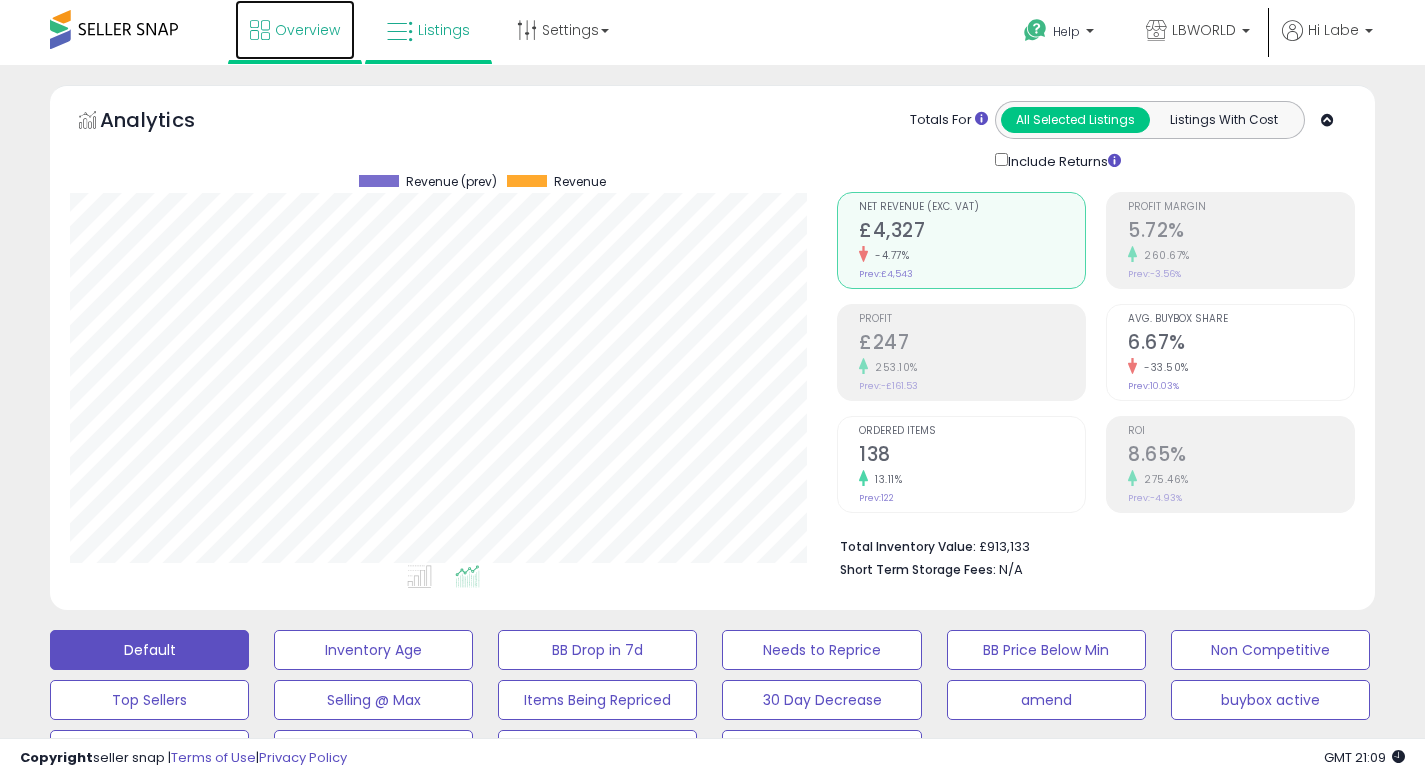 click on "Overview" at bounding box center (307, 30) 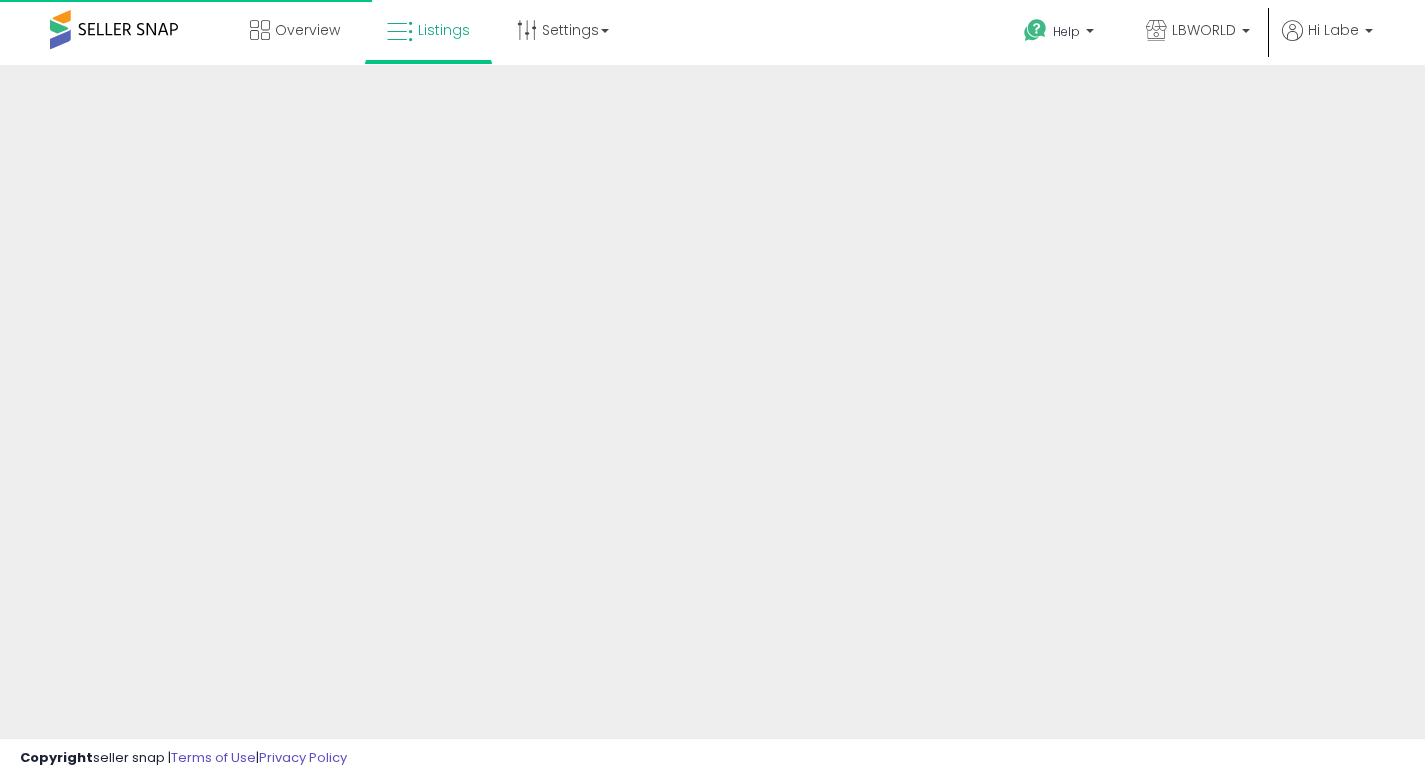 scroll, scrollTop: 0, scrollLeft: 0, axis: both 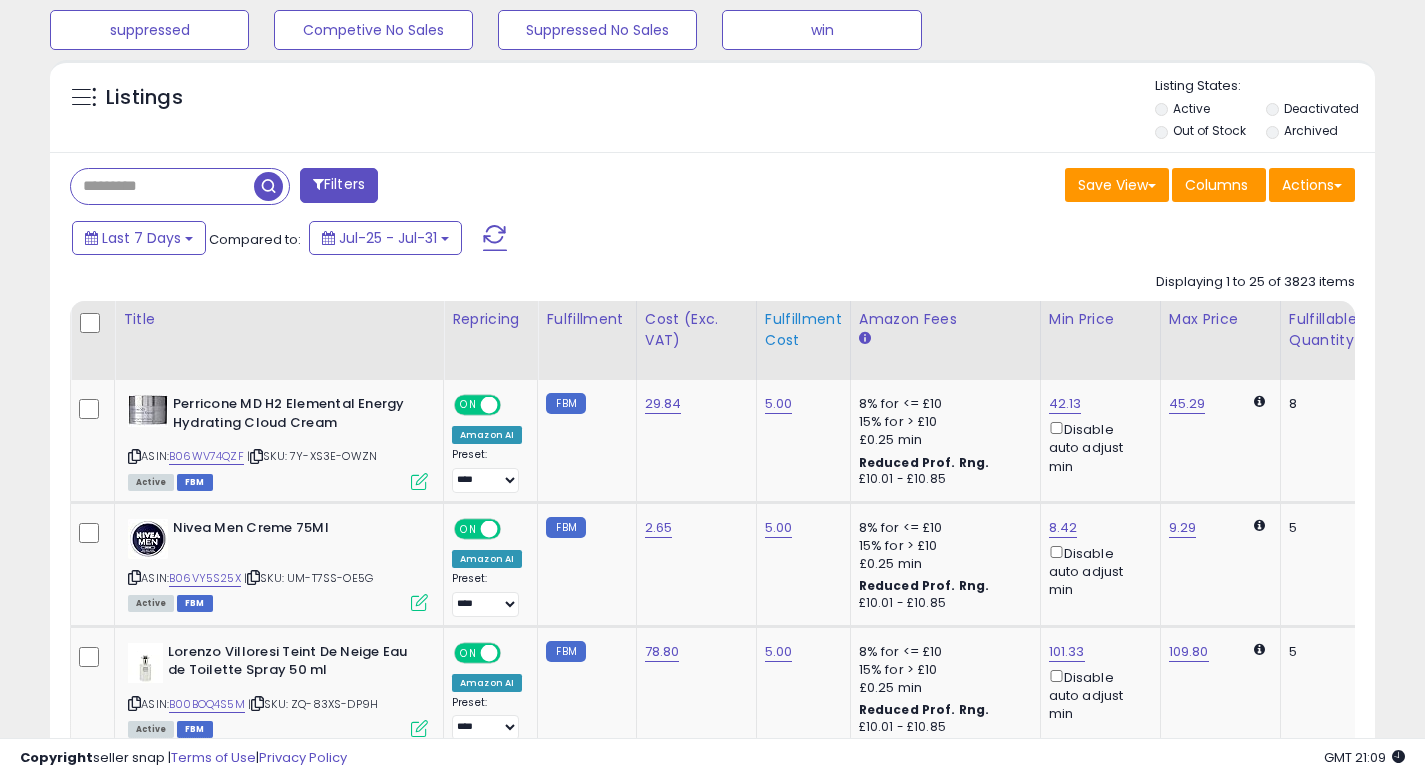 click on "Fulfillment Cost" at bounding box center [803, 330] 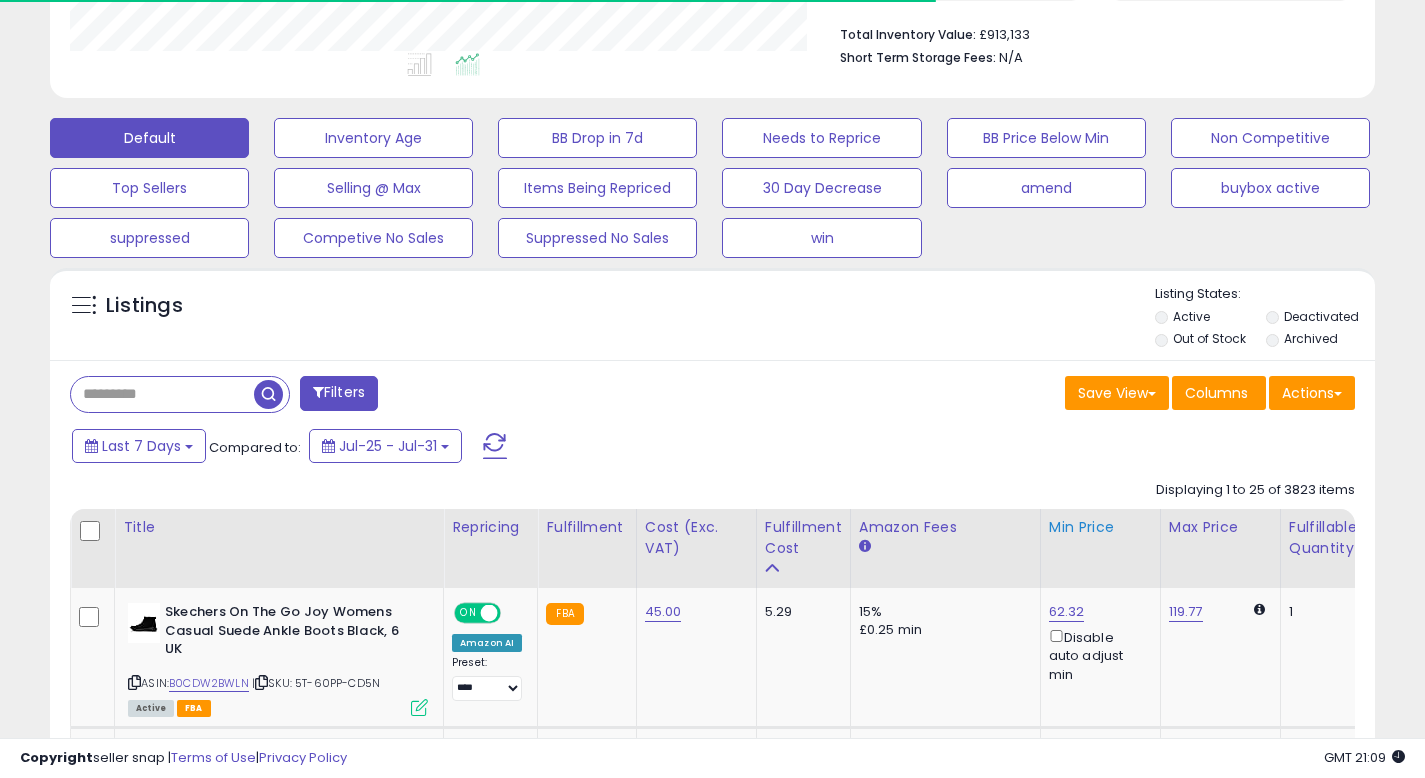 scroll, scrollTop: 720, scrollLeft: 0, axis: vertical 